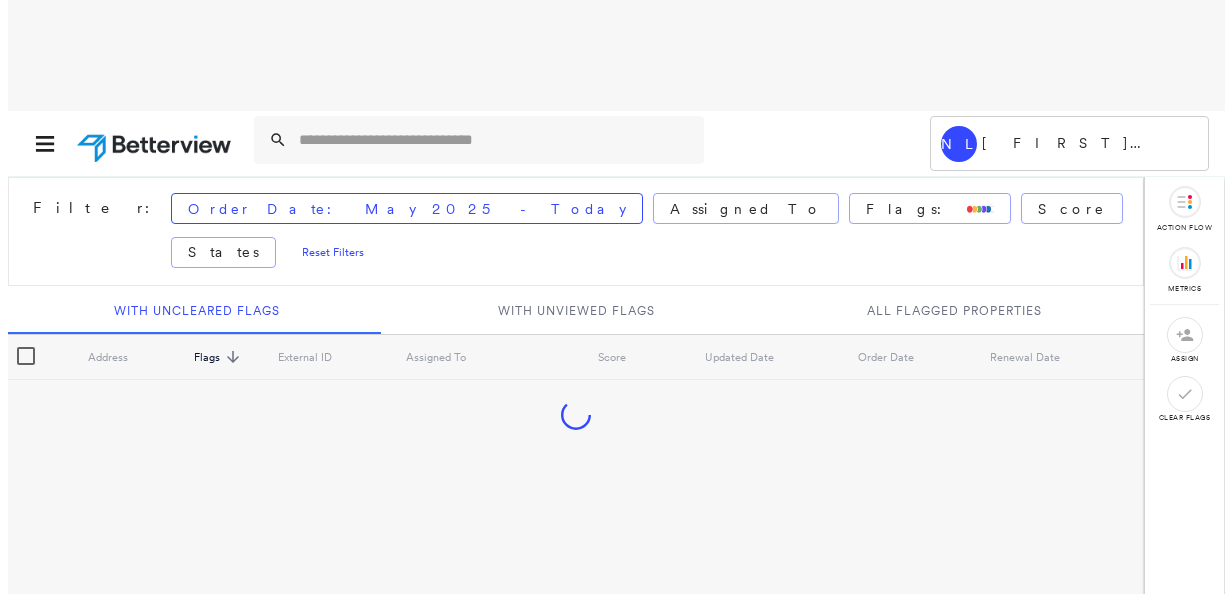 scroll, scrollTop: 0, scrollLeft: 0, axis: both 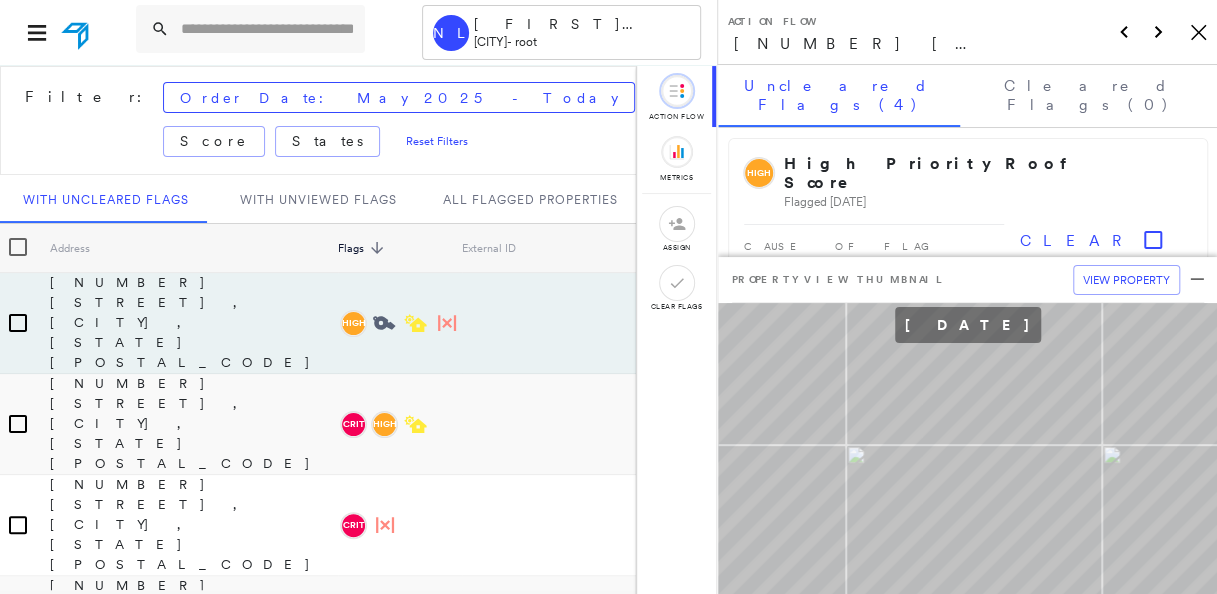 click on "Icon_Closemodal" 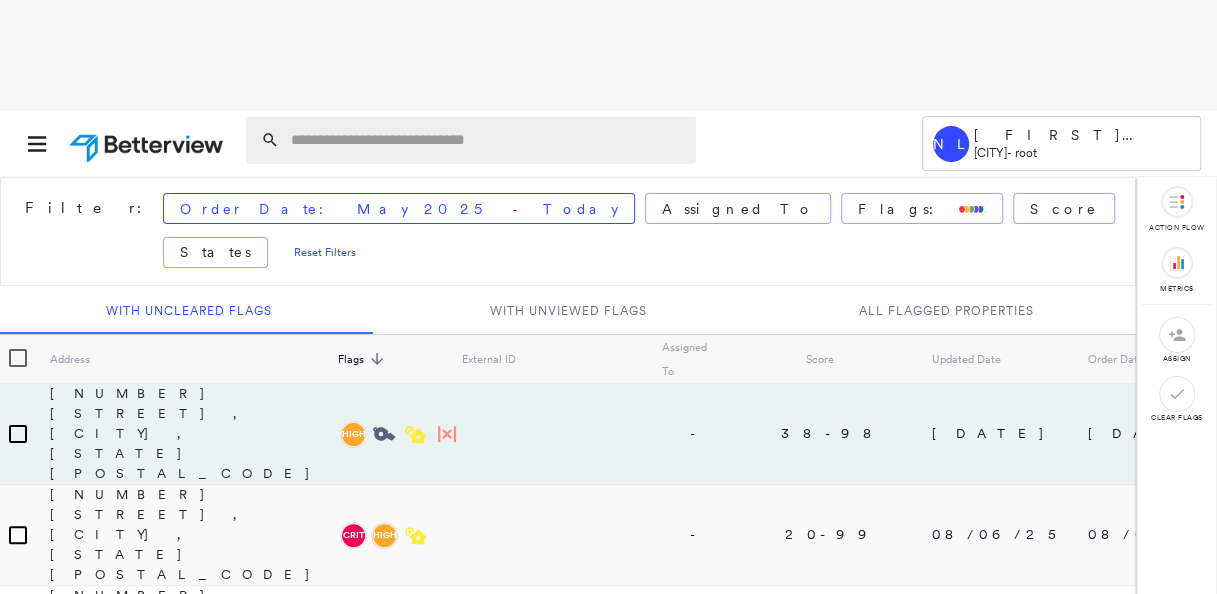 click at bounding box center [487, 140] 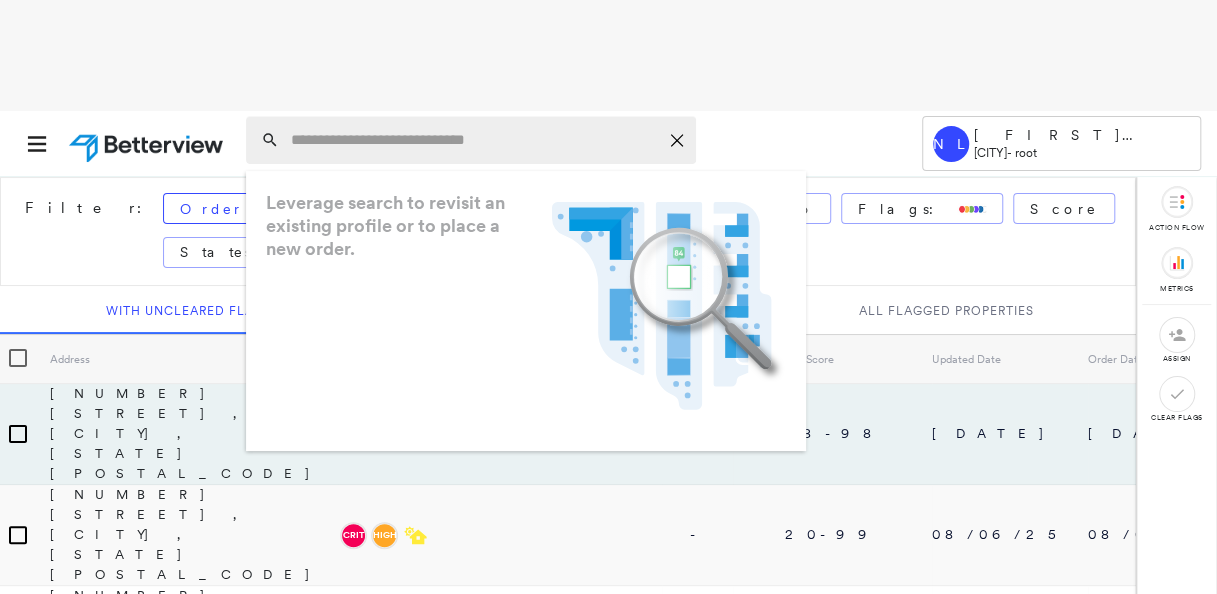 paste on "**********" 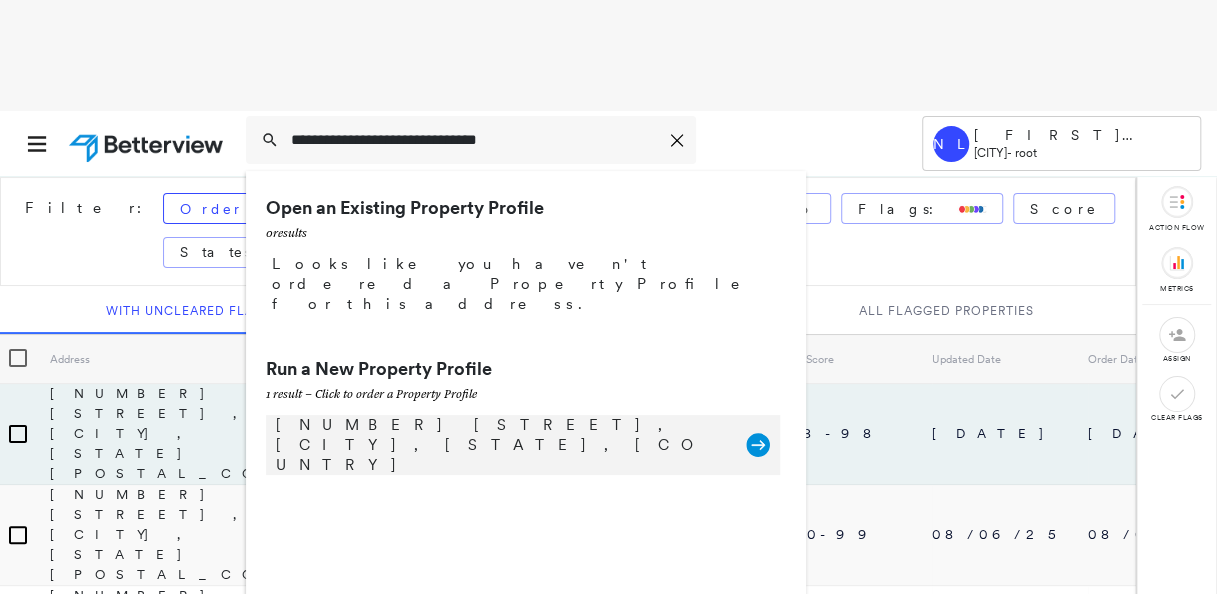 type on "**********" 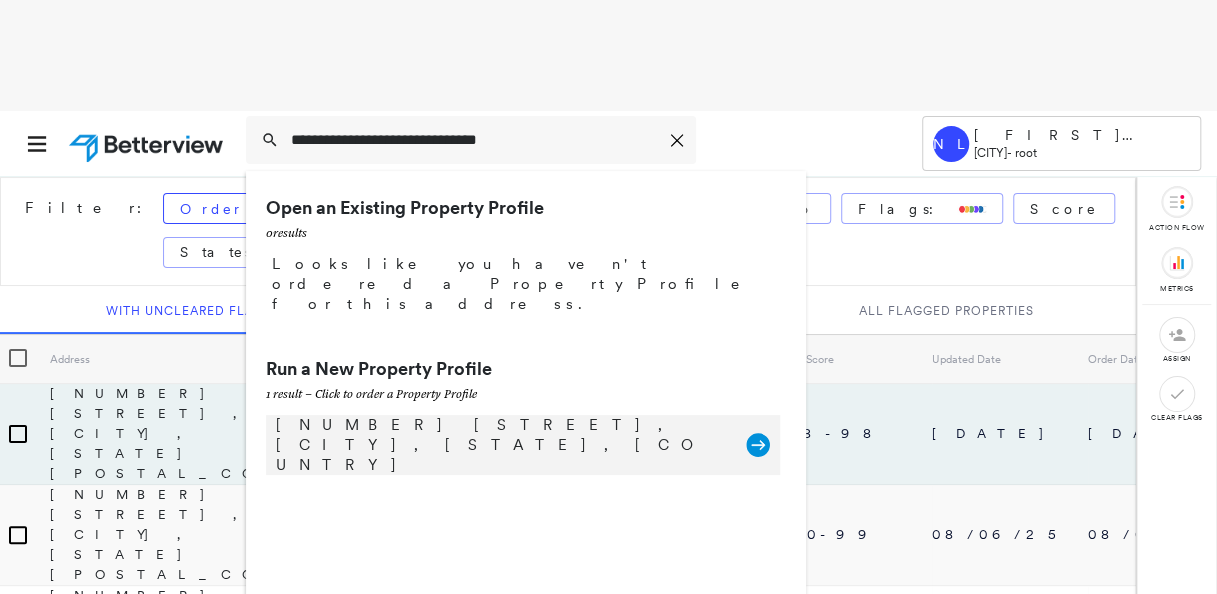 click on "217-225 Wilson Ave, Norwalk, CT, USA Group Created with Sketch." at bounding box center (523, 445) 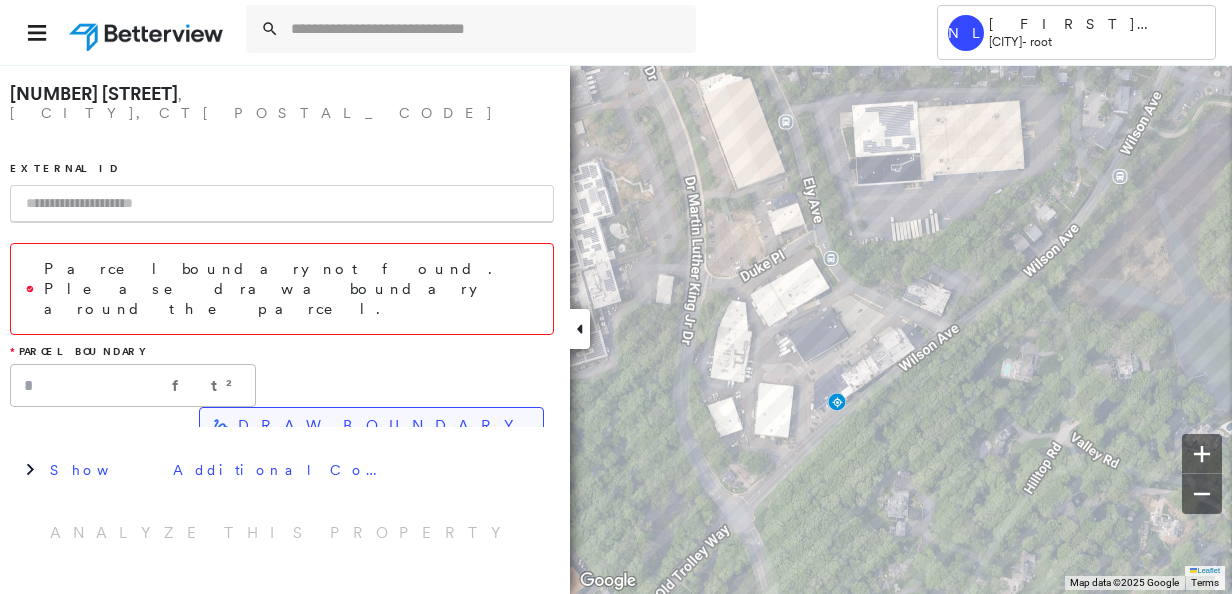 click on "DRAW BOUNDARY" at bounding box center [382, 426] 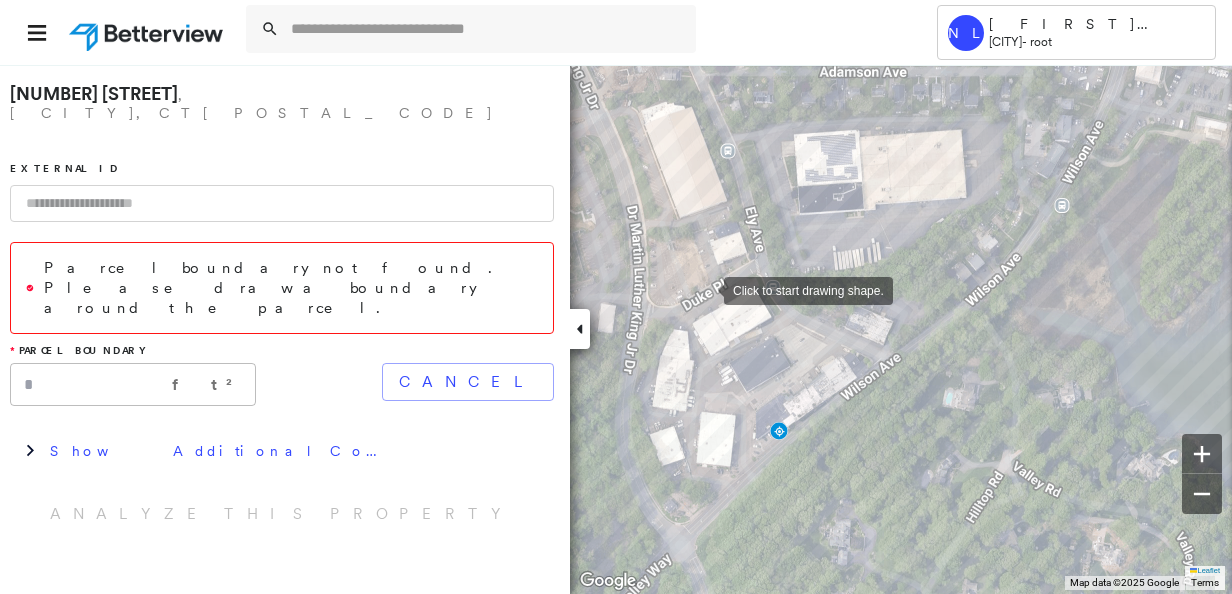 drag, startPoint x: 764, startPoint y: 260, endPoint x: 706, endPoint y: 289, distance: 64.84597 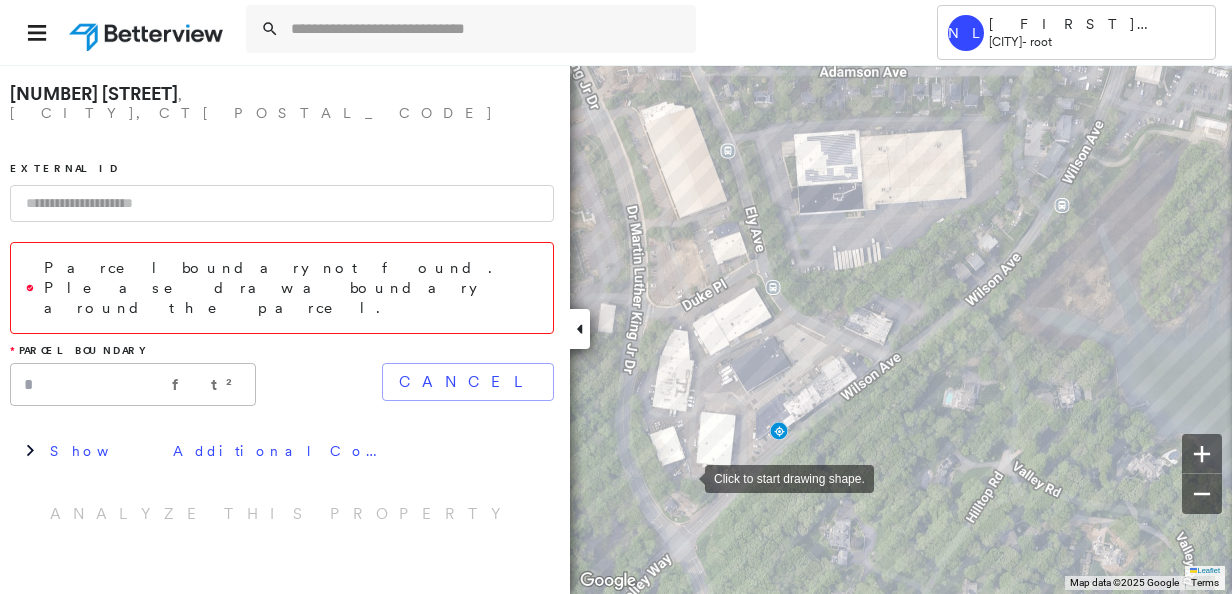 click at bounding box center (685, 477) 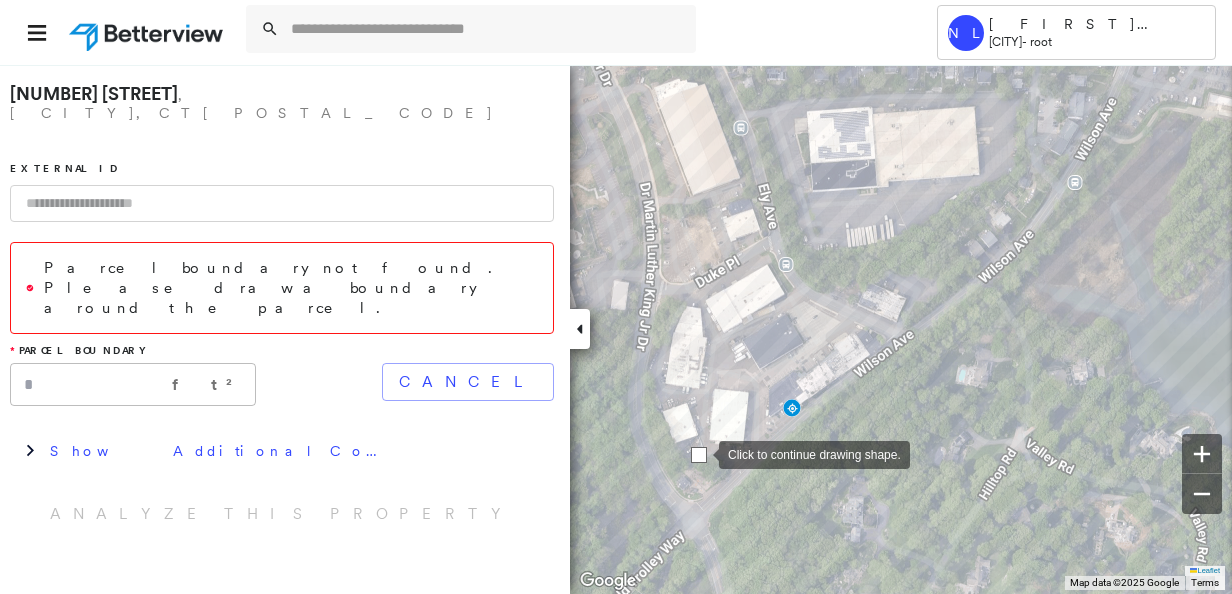 drag, startPoint x: 686, startPoint y: 479, endPoint x: 699, endPoint y: 456, distance: 26.41969 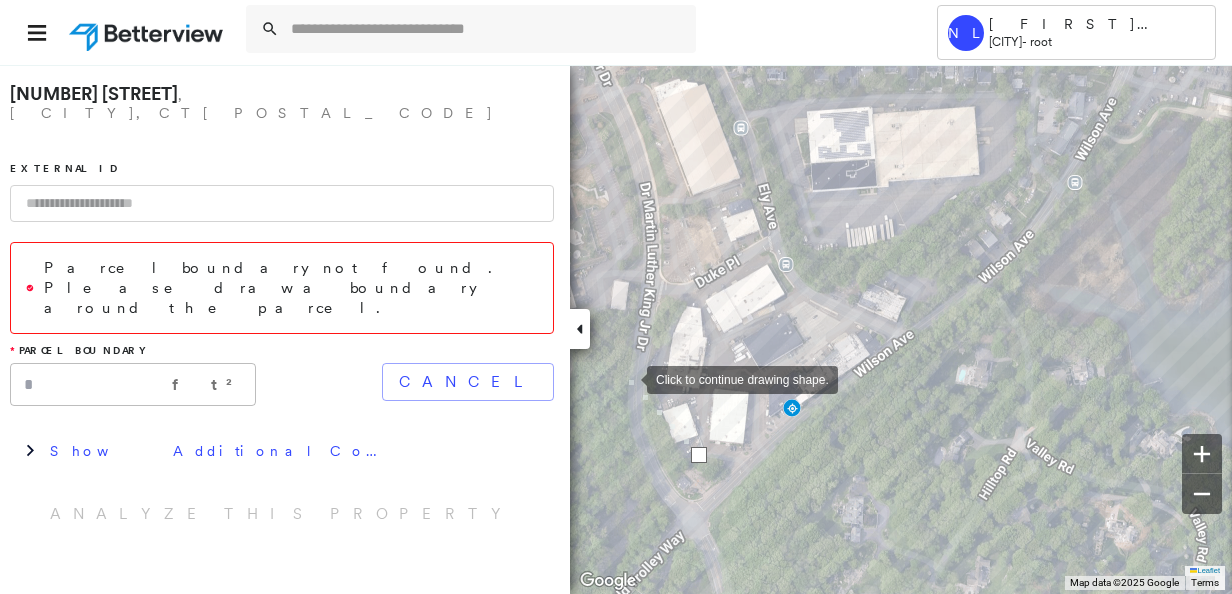click at bounding box center [627, 378] 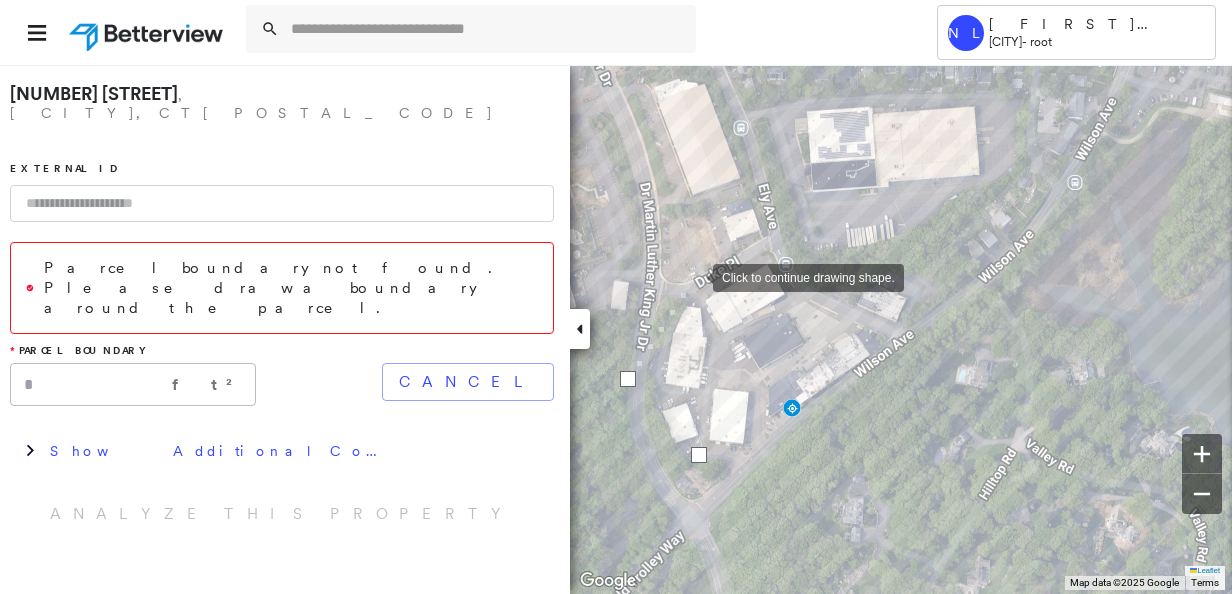 click at bounding box center [693, 276] 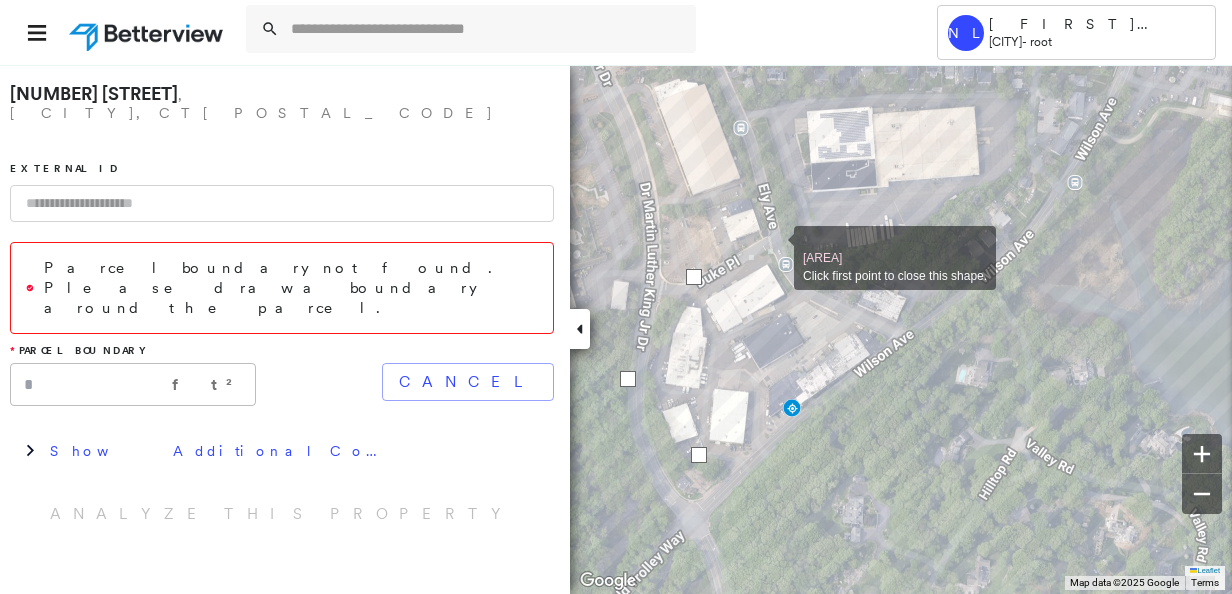 click at bounding box center [774, 247] 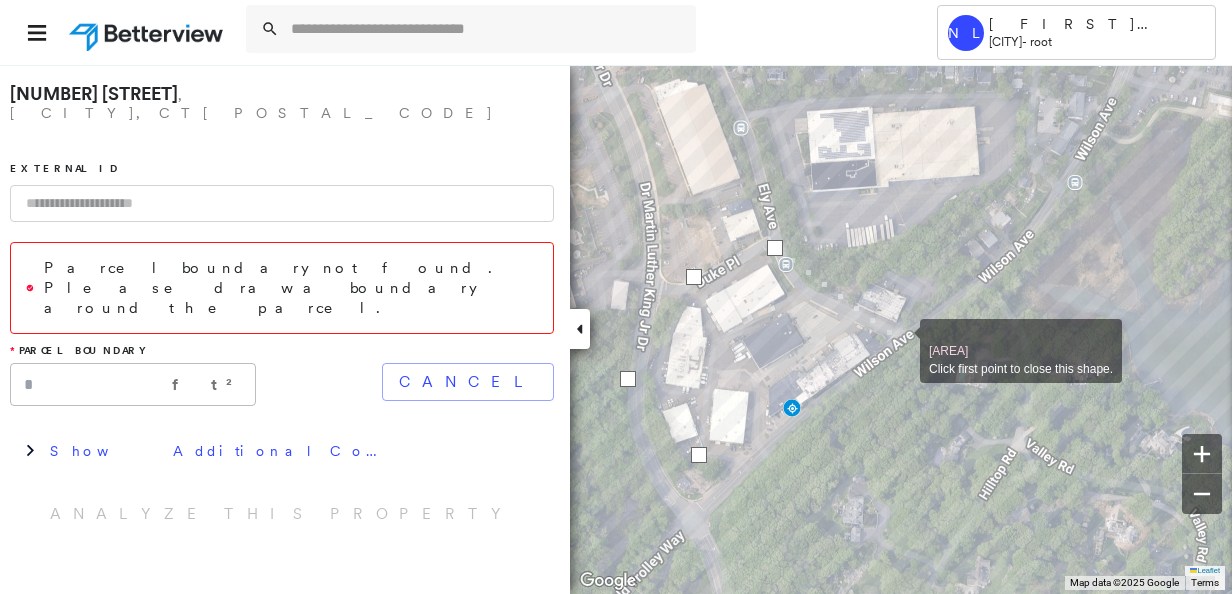 click at bounding box center [900, 340] 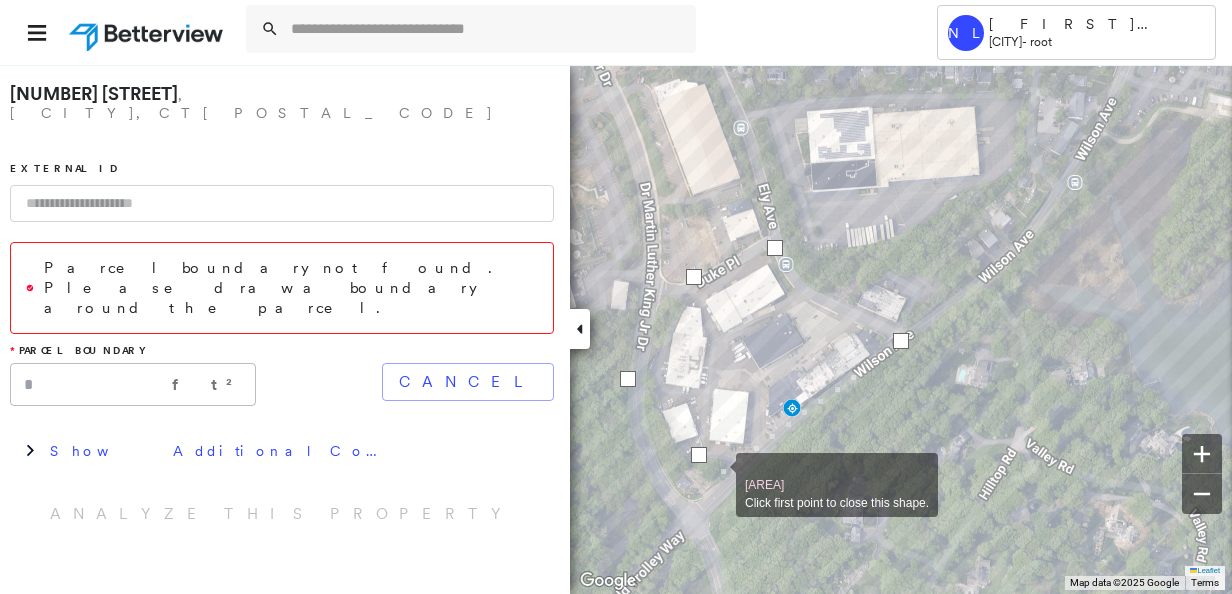 click at bounding box center [716, 474] 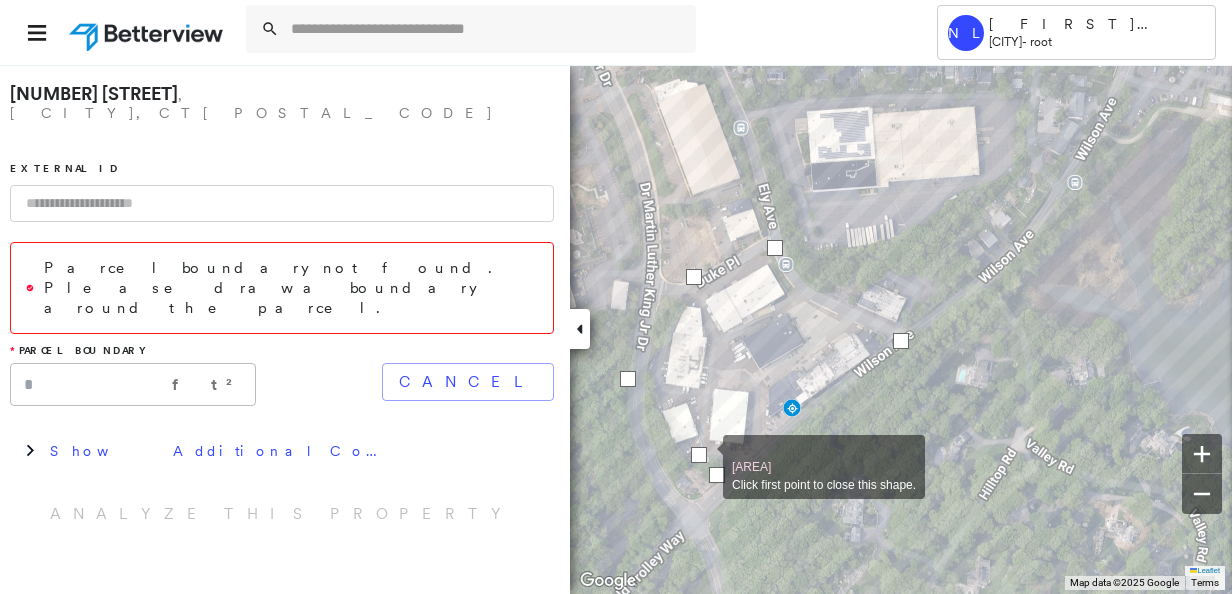 click at bounding box center [699, 455] 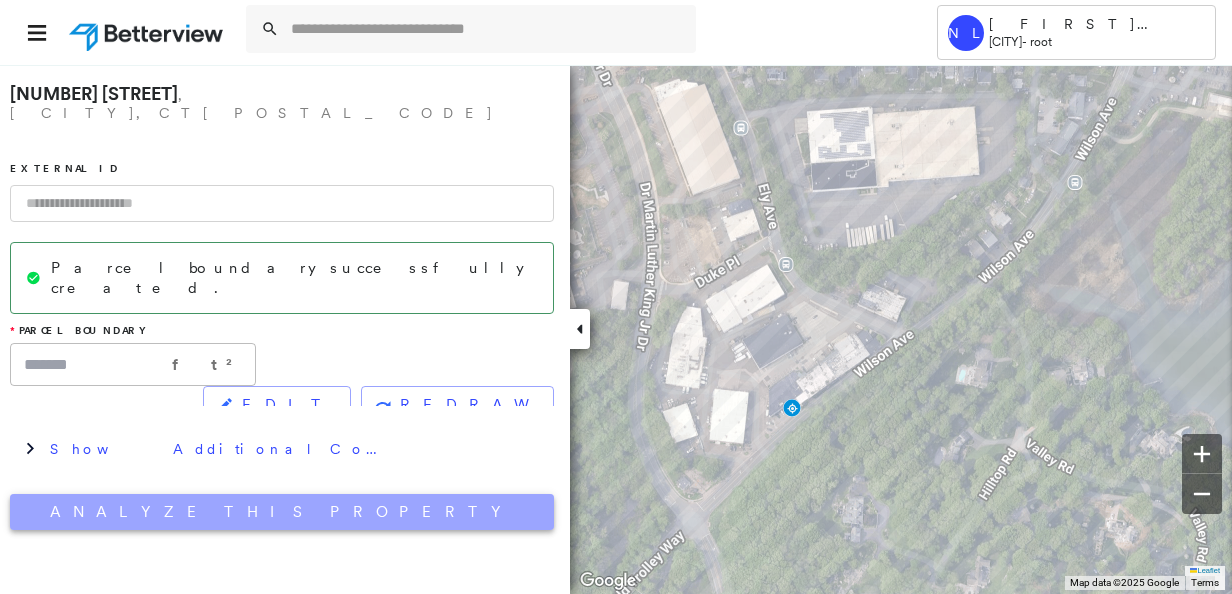 click on "Analyze This Property" at bounding box center (282, 512) 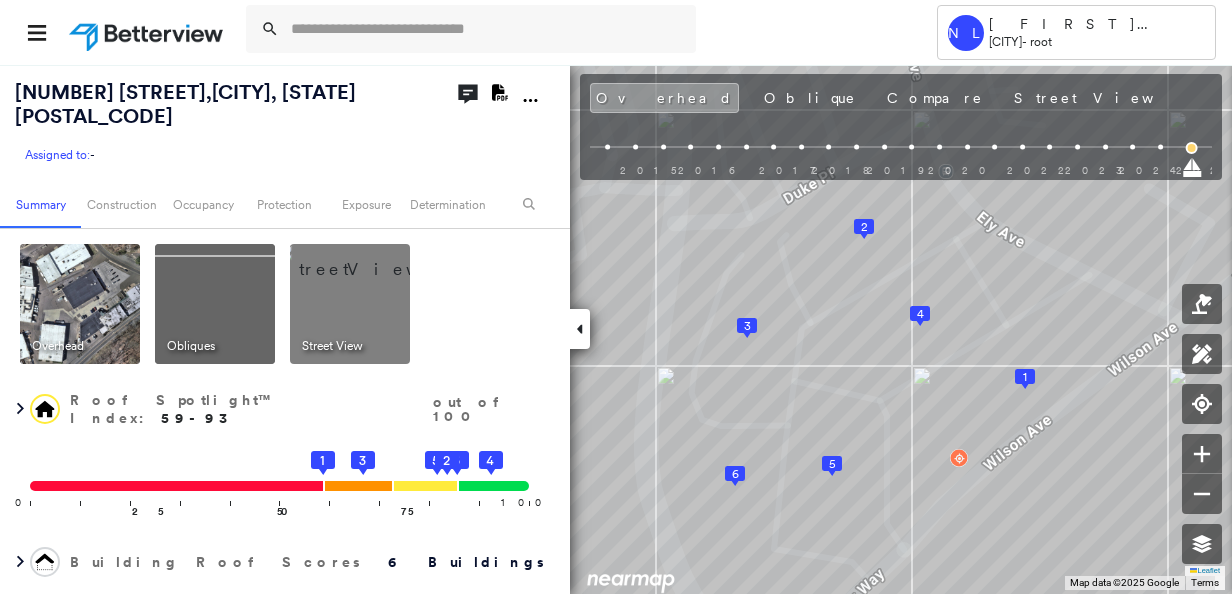click at bounding box center (215, 304) 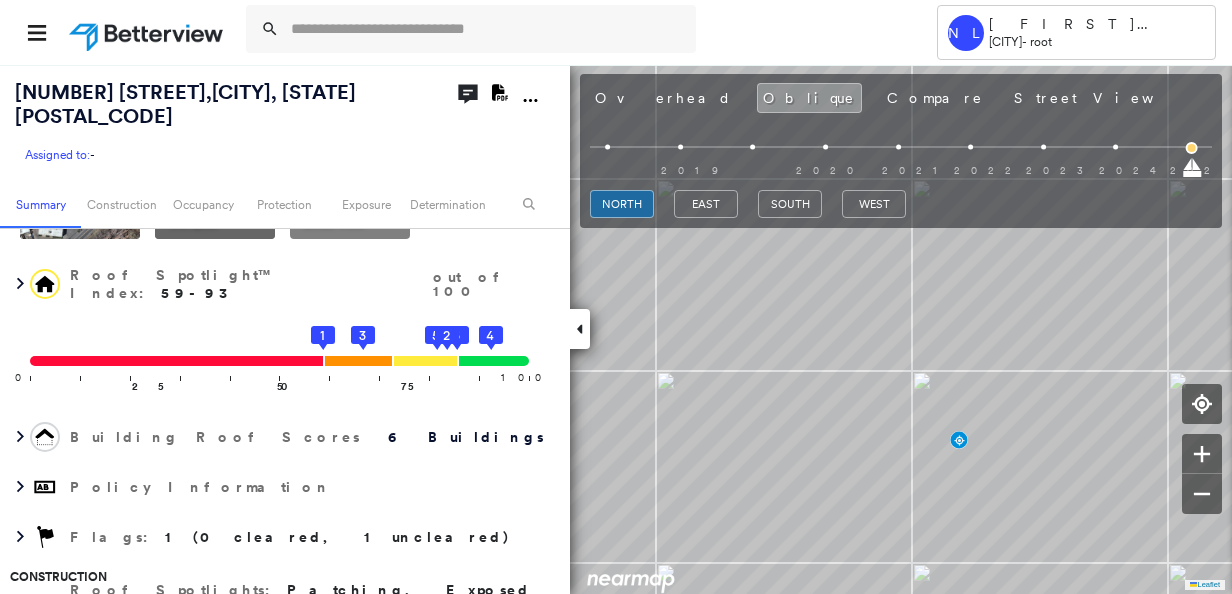 scroll, scrollTop: 0, scrollLeft: 0, axis: both 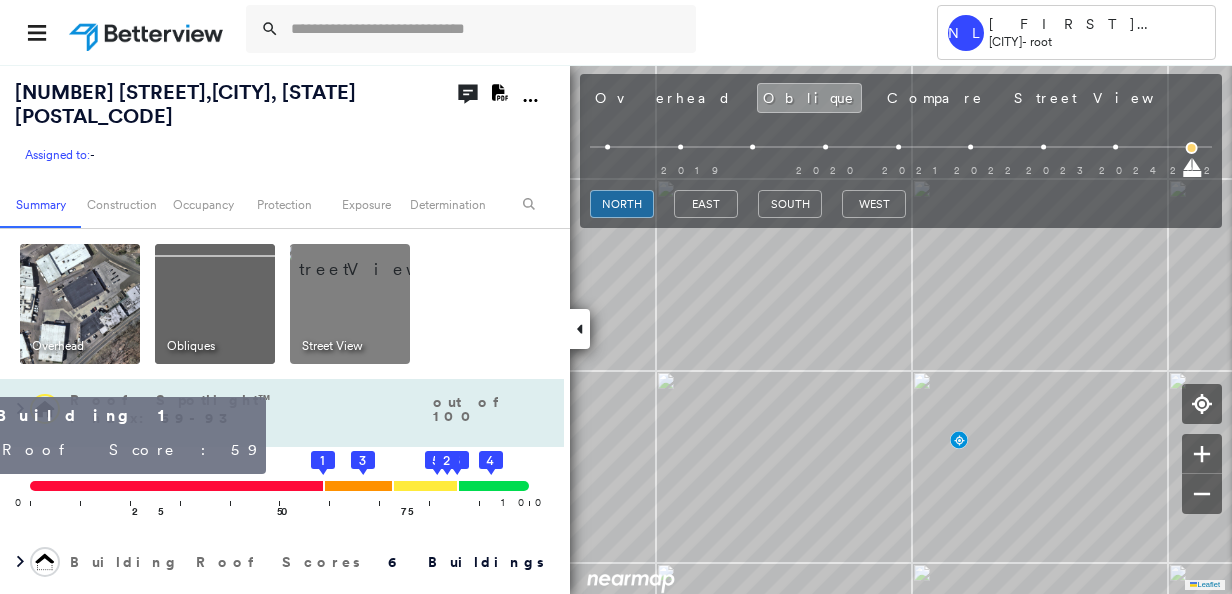 click on "1" 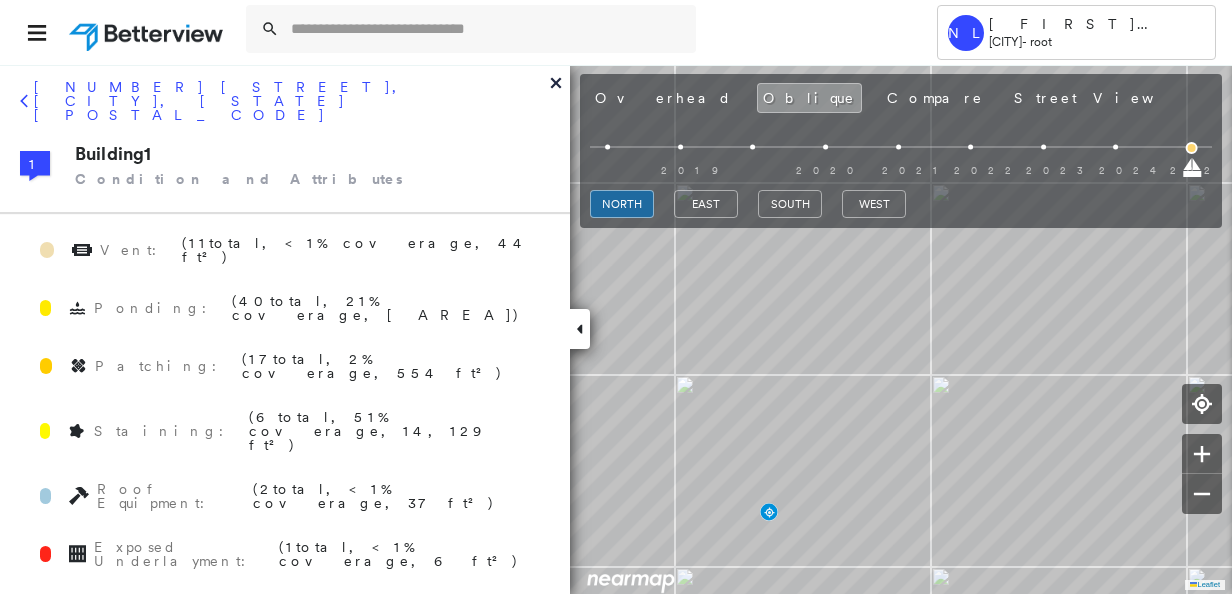 scroll, scrollTop: 0, scrollLeft: 0, axis: both 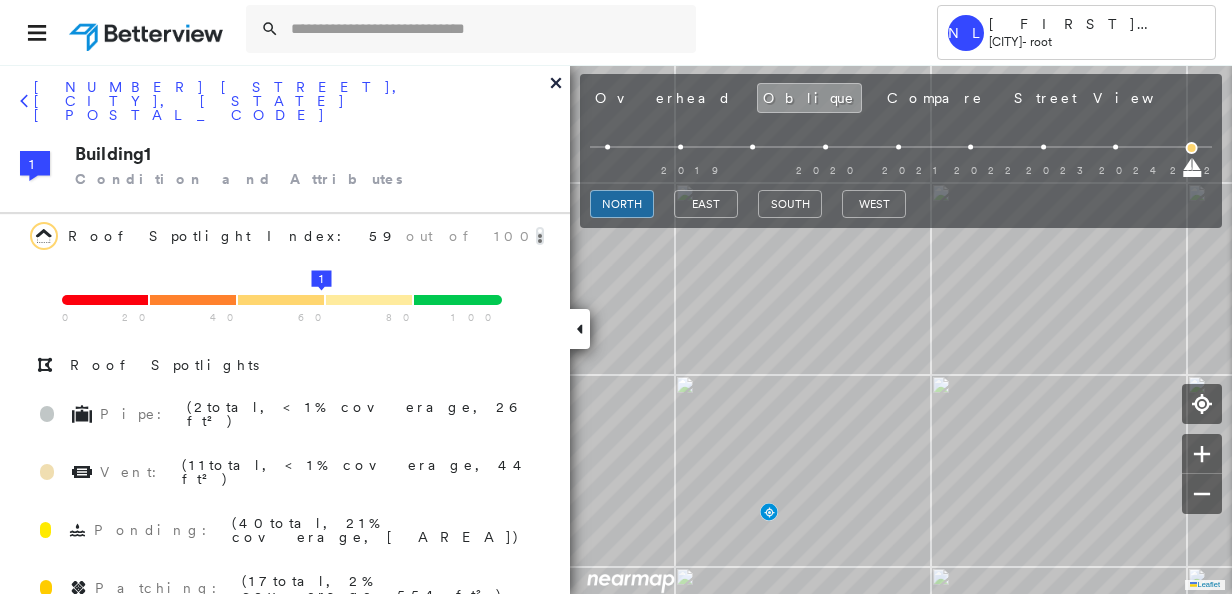 click on "Roof Spotlight Index: 59 out of 100" at bounding box center [282, 236] 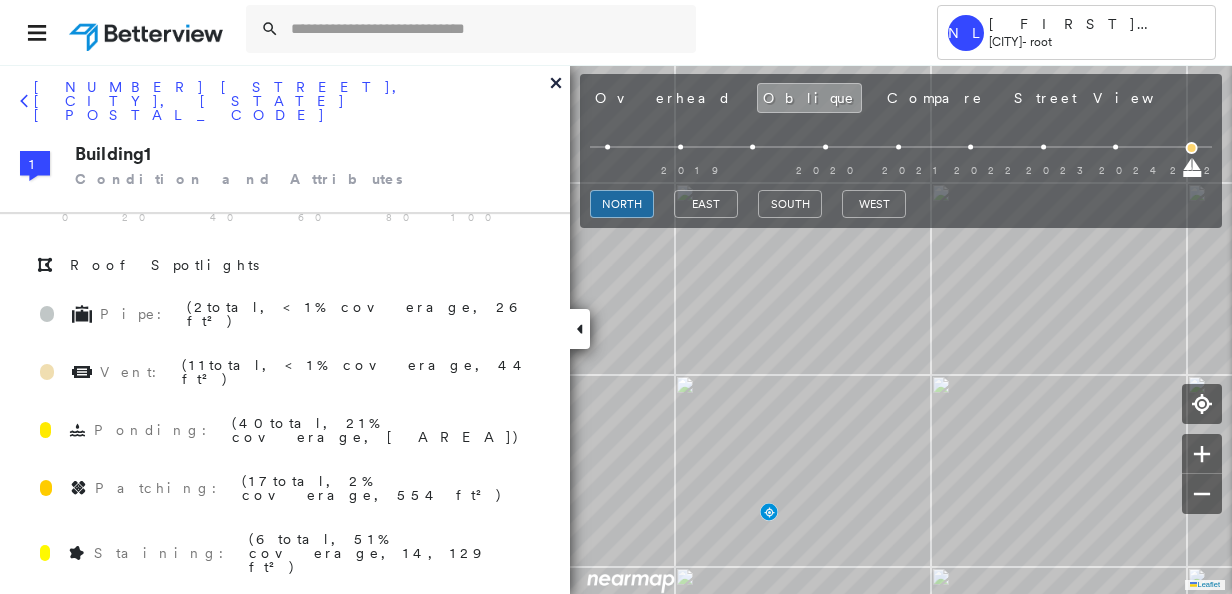 scroll, scrollTop: 200, scrollLeft: 0, axis: vertical 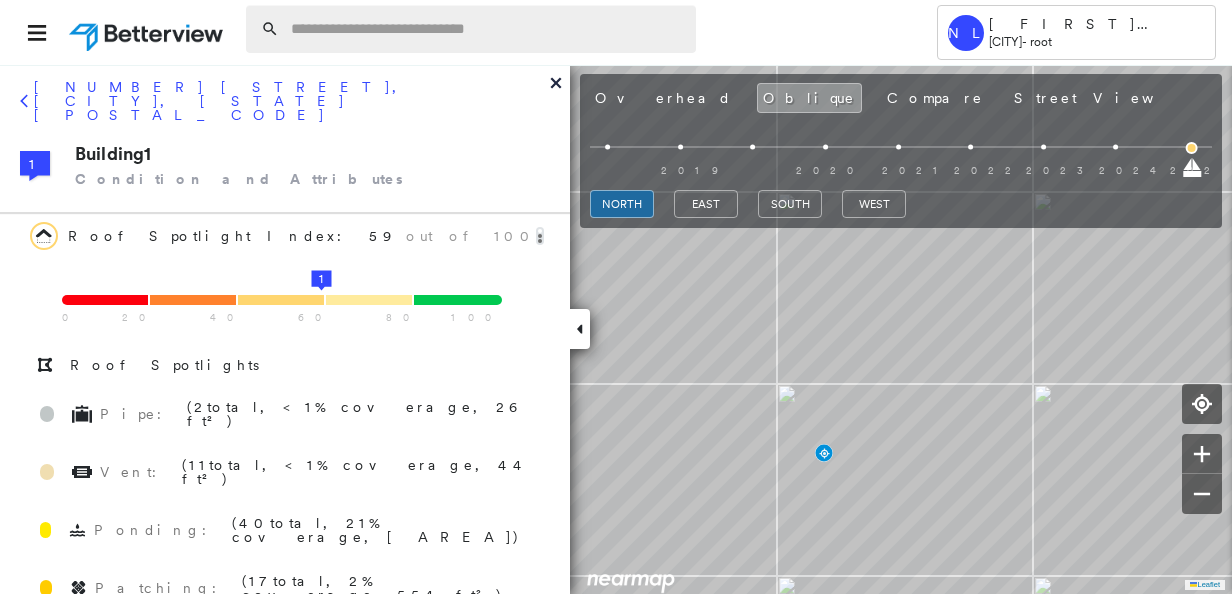click at bounding box center (487, 29) 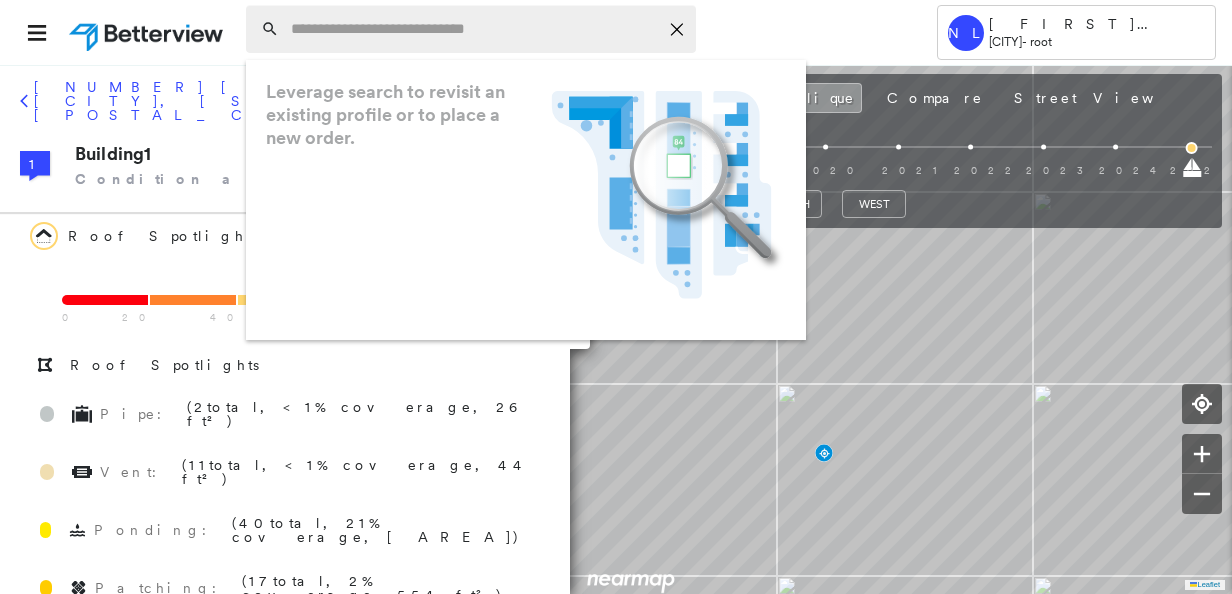 paste on "**********" 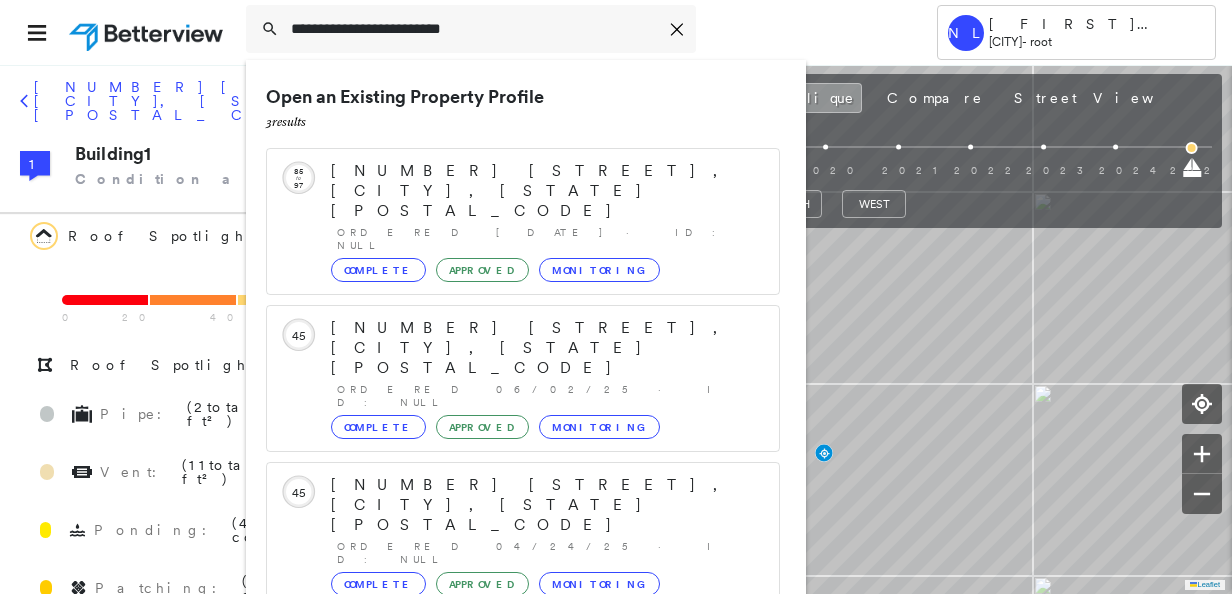 type on "**********" 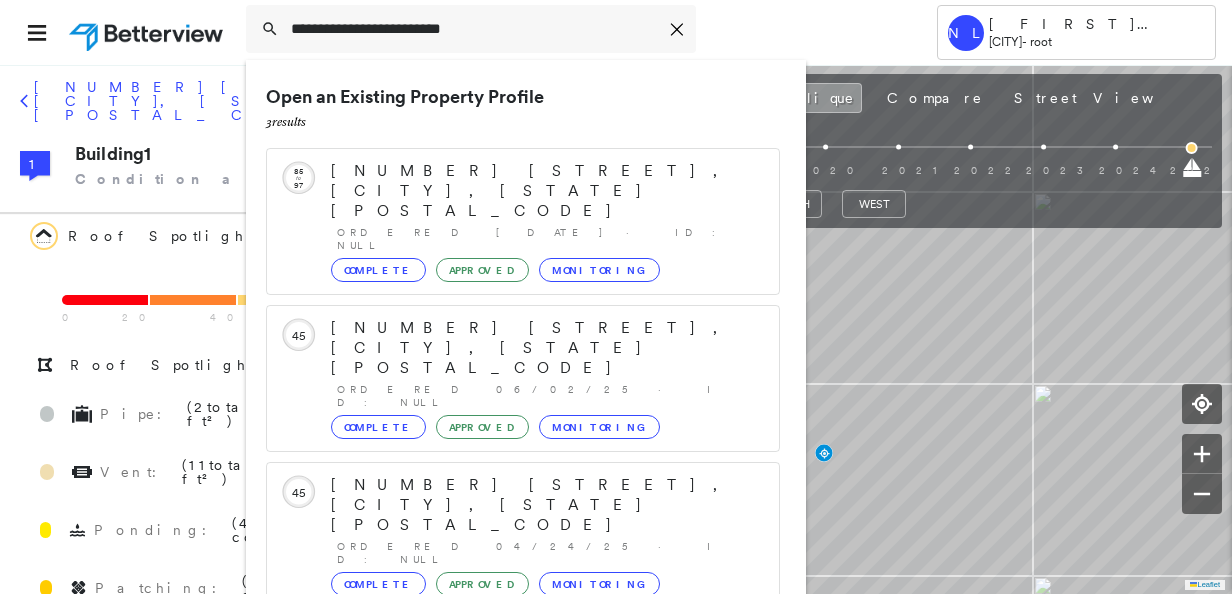 click on "372 Ely Ave, Norwalk, CT 06854" at bounding box center (501, 745) 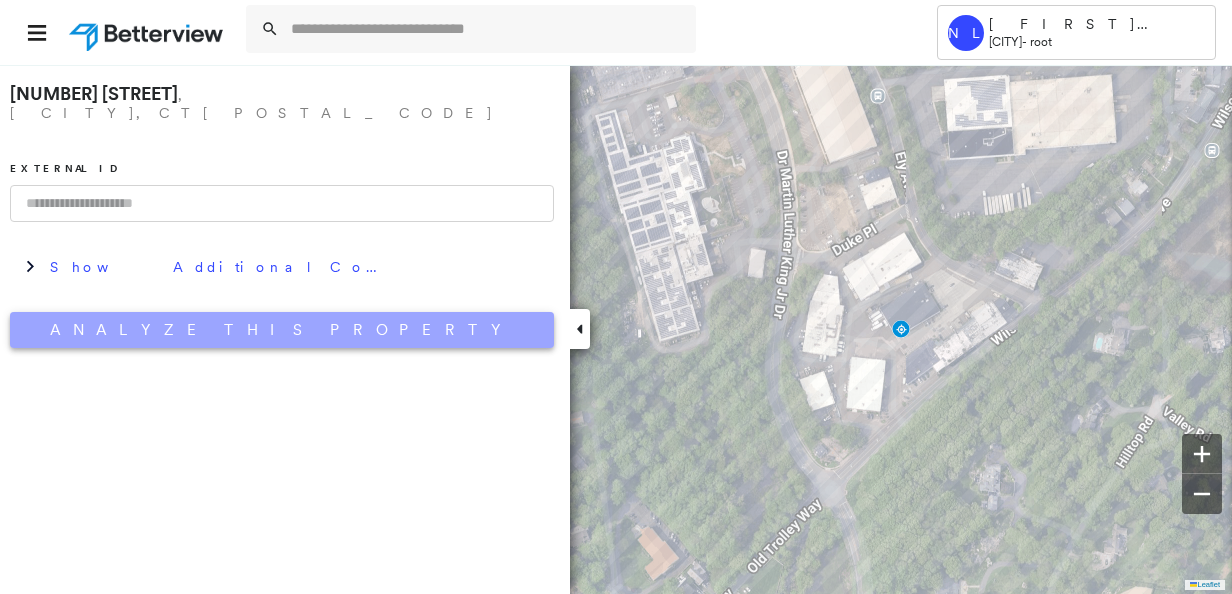 click on "Analyze This Property" at bounding box center (282, 330) 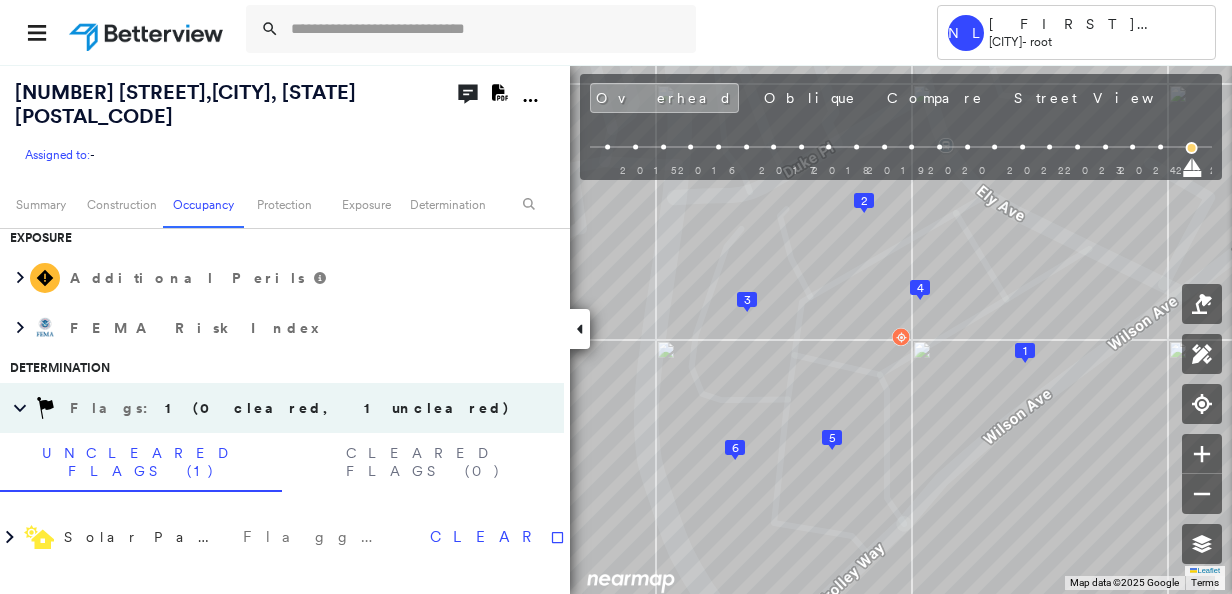 scroll, scrollTop: 1000, scrollLeft: 0, axis: vertical 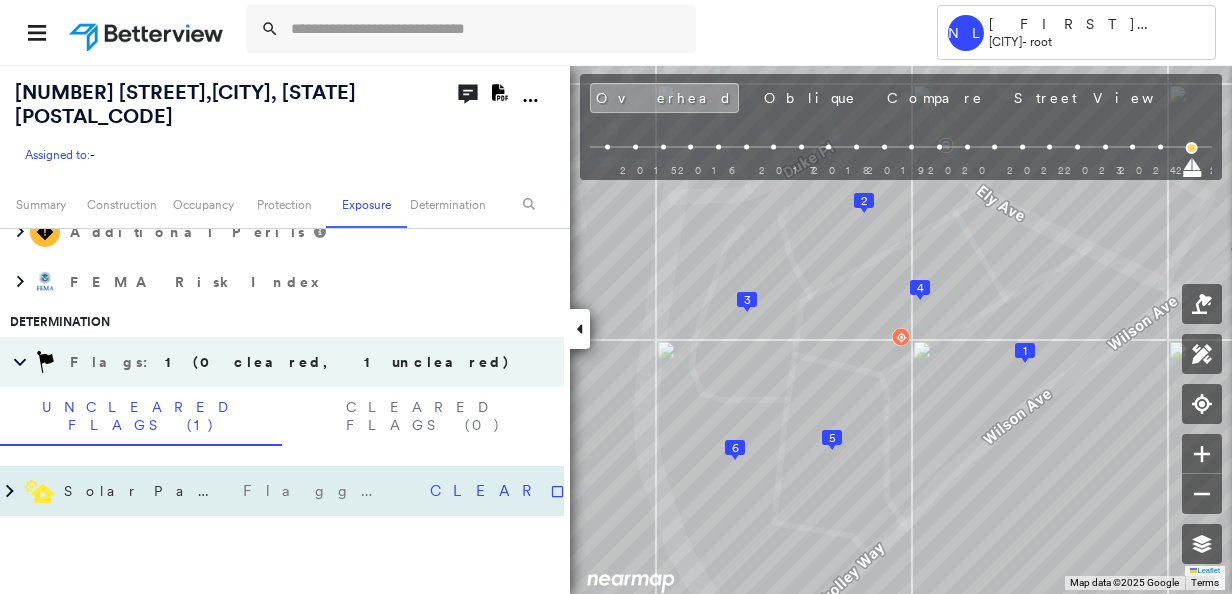 click on "Solar Panels on Roof" at bounding box center [148, 491] 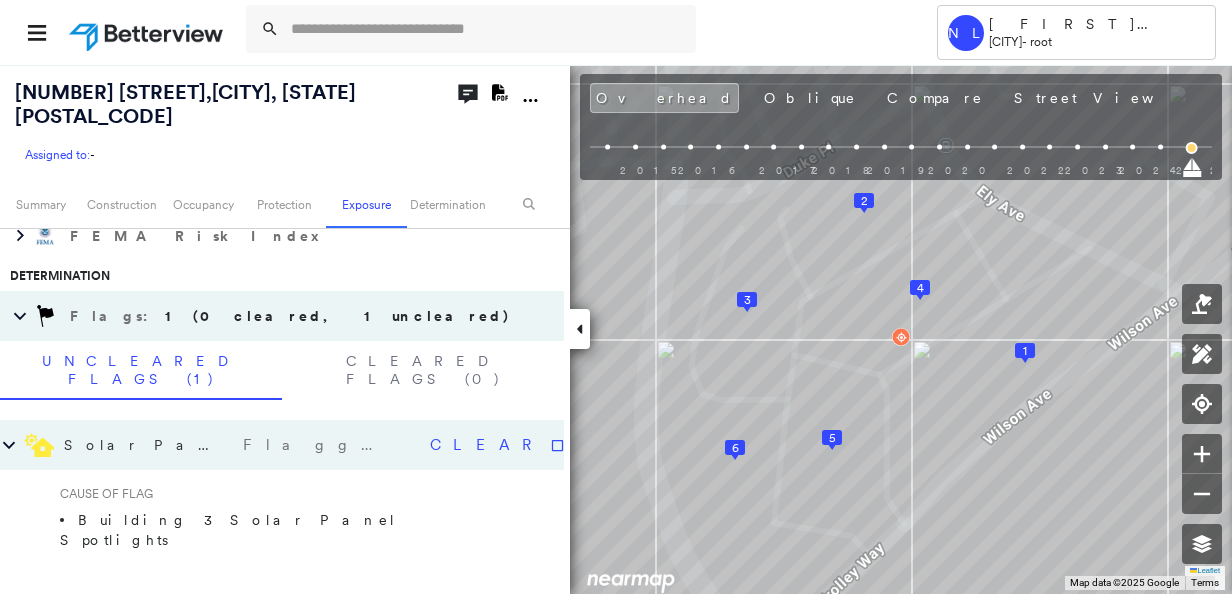 scroll, scrollTop: 1070, scrollLeft: 0, axis: vertical 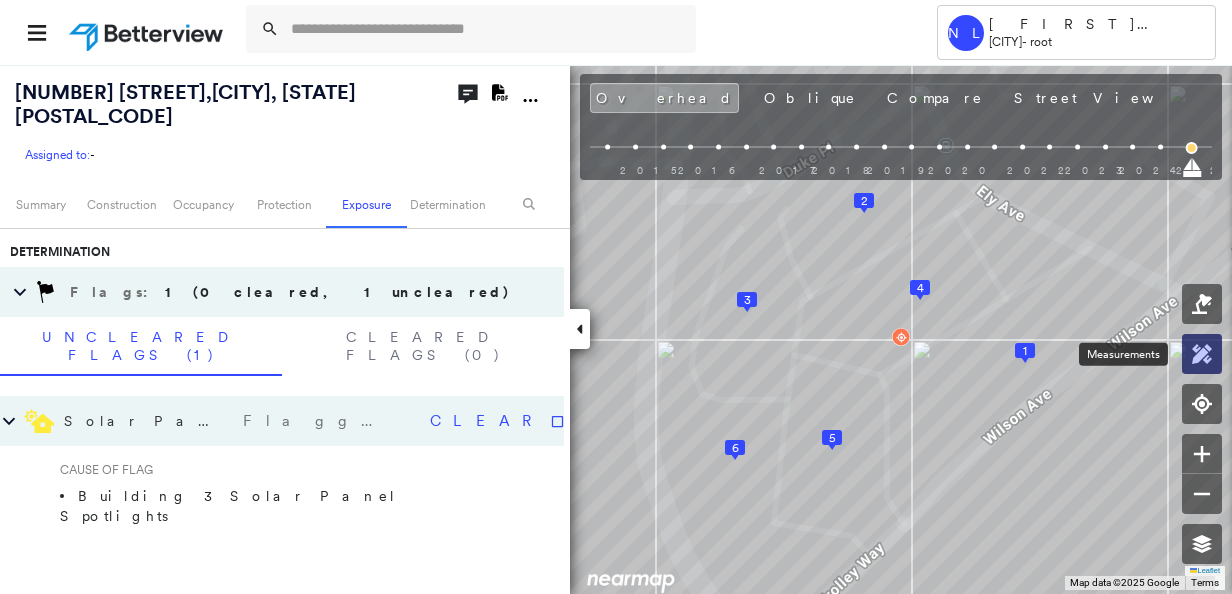 click 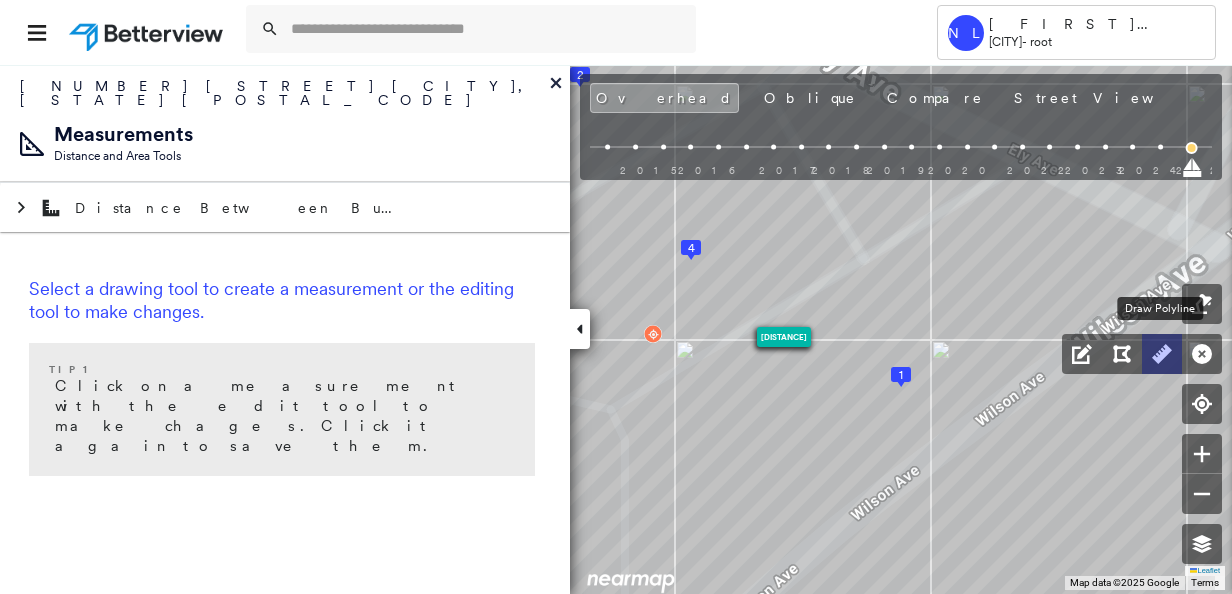 click 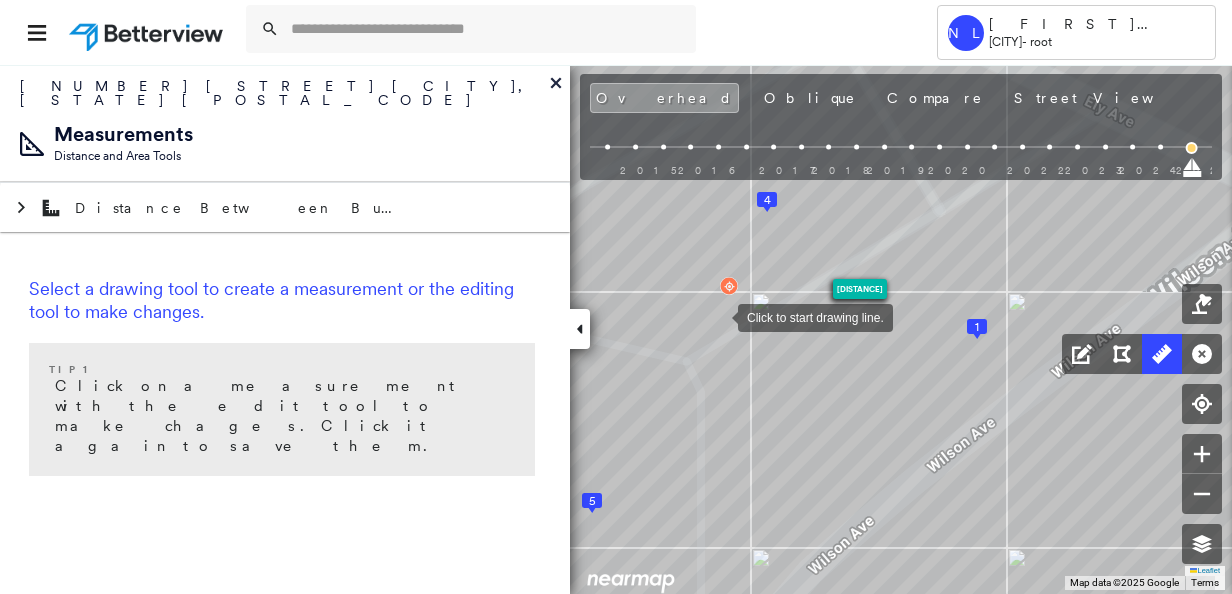 drag, startPoint x: 641, startPoint y: 365, endPoint x: 717, endPoint y: 317, distance: 89.88882 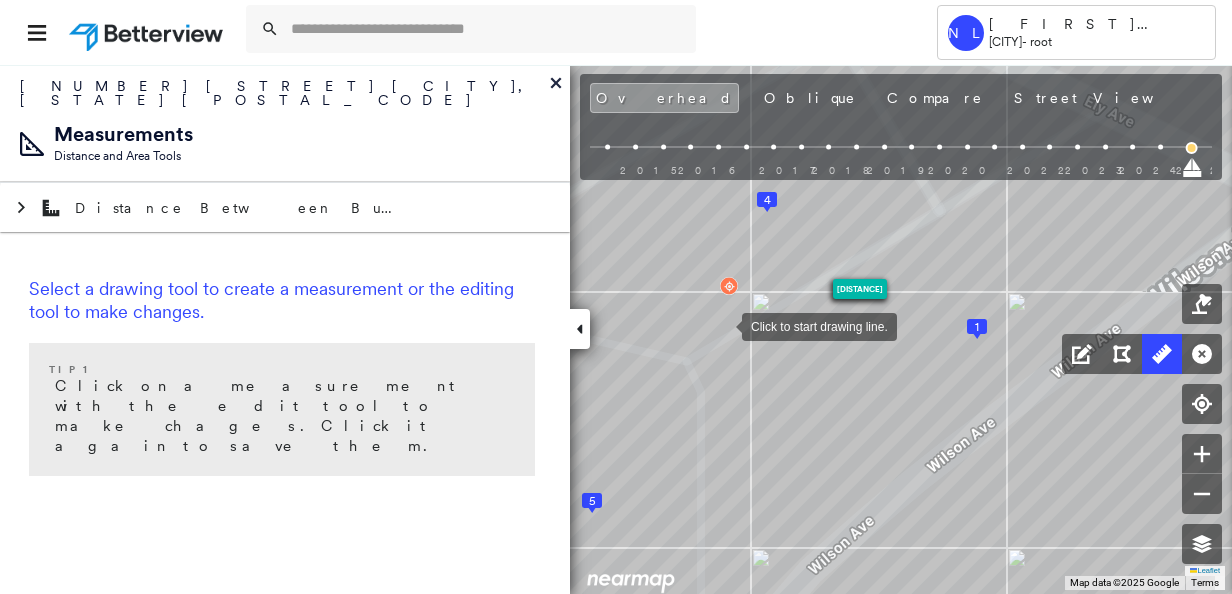 click at bounding box center [722, 325] 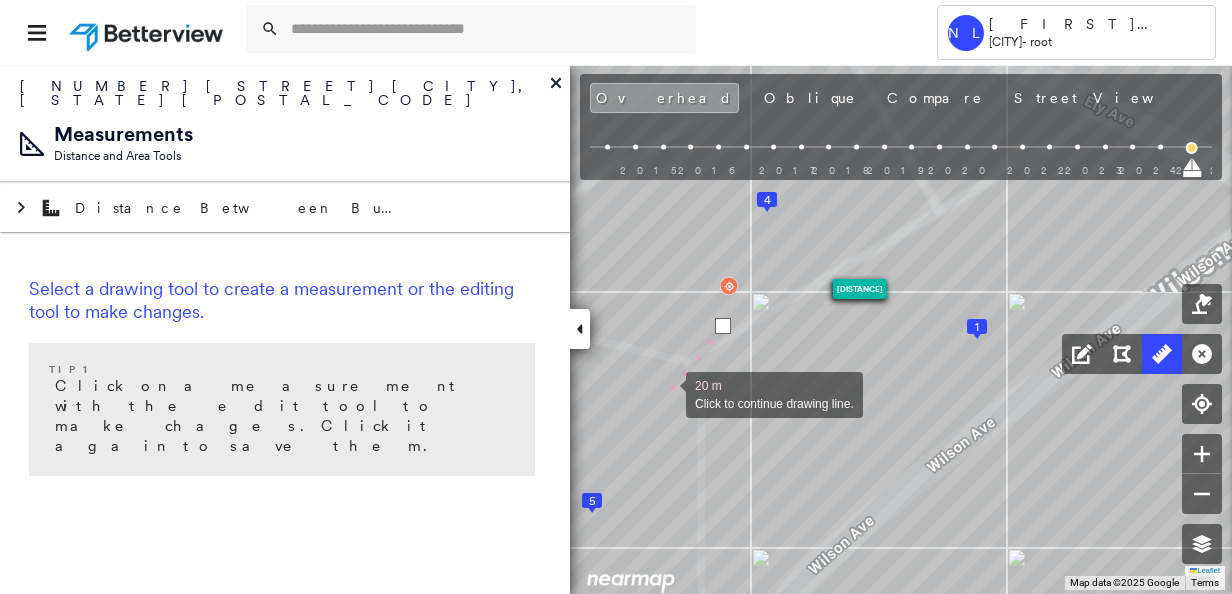 click at bounding box center (666, 393) 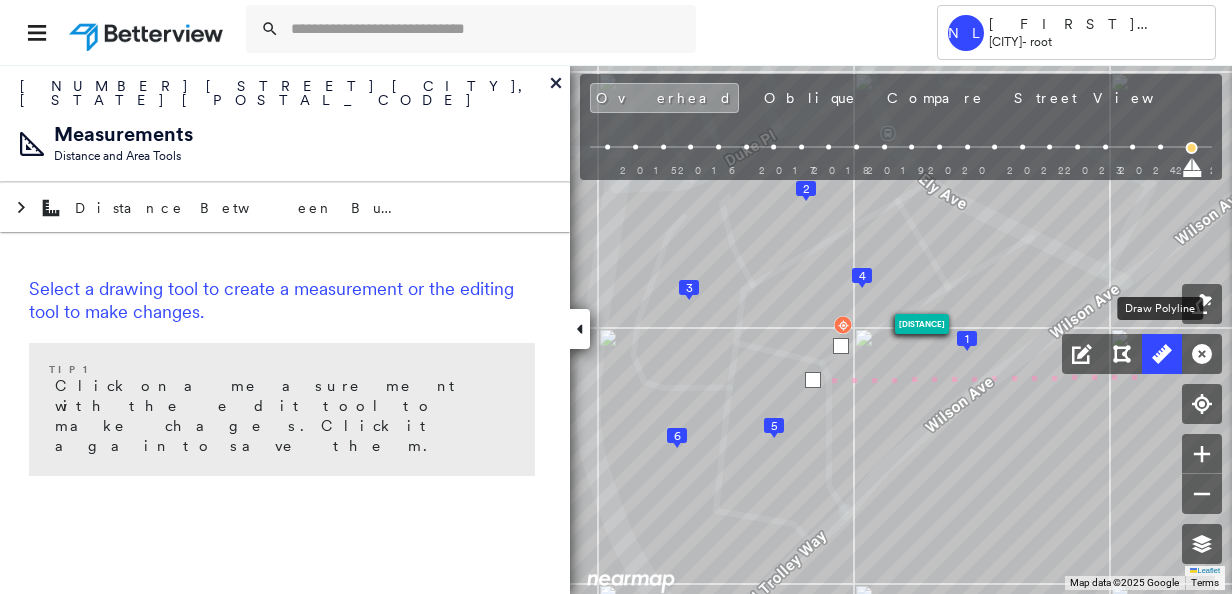 click at bounding box center [1162, 354] 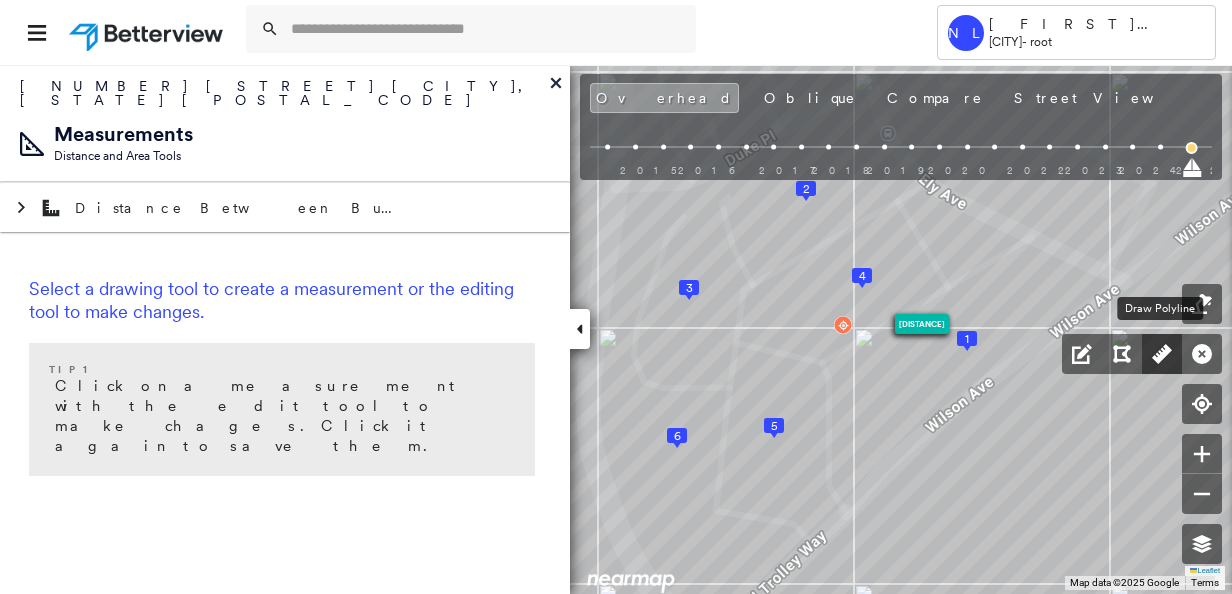 click 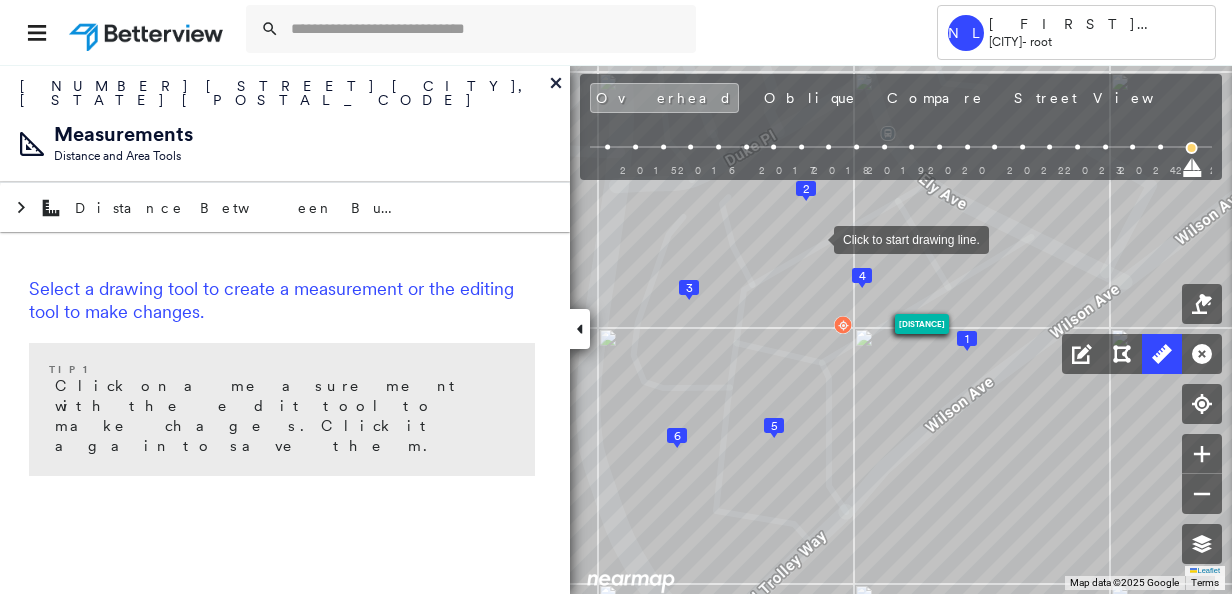 click at bounding box center (814, 238) 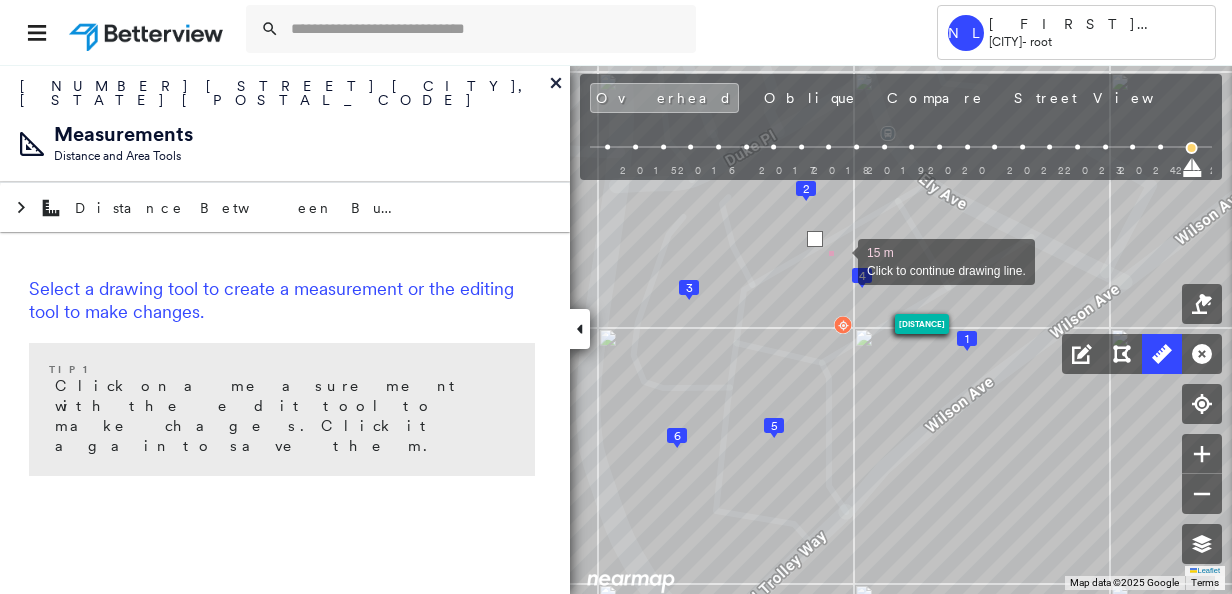 click at bounding box center (838, 260) 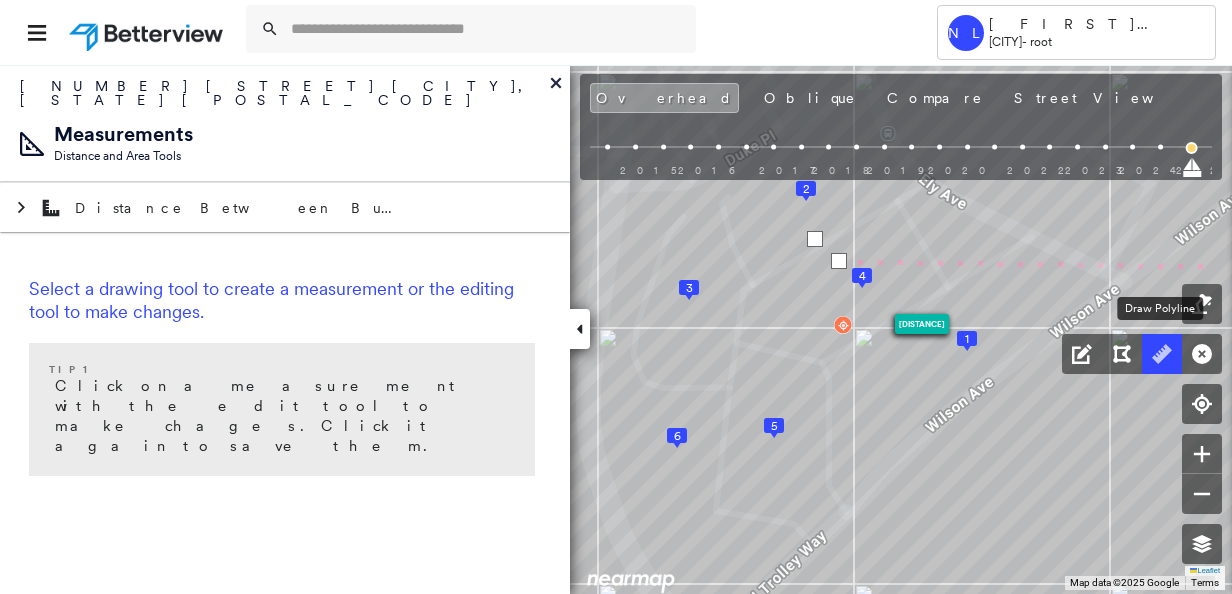click 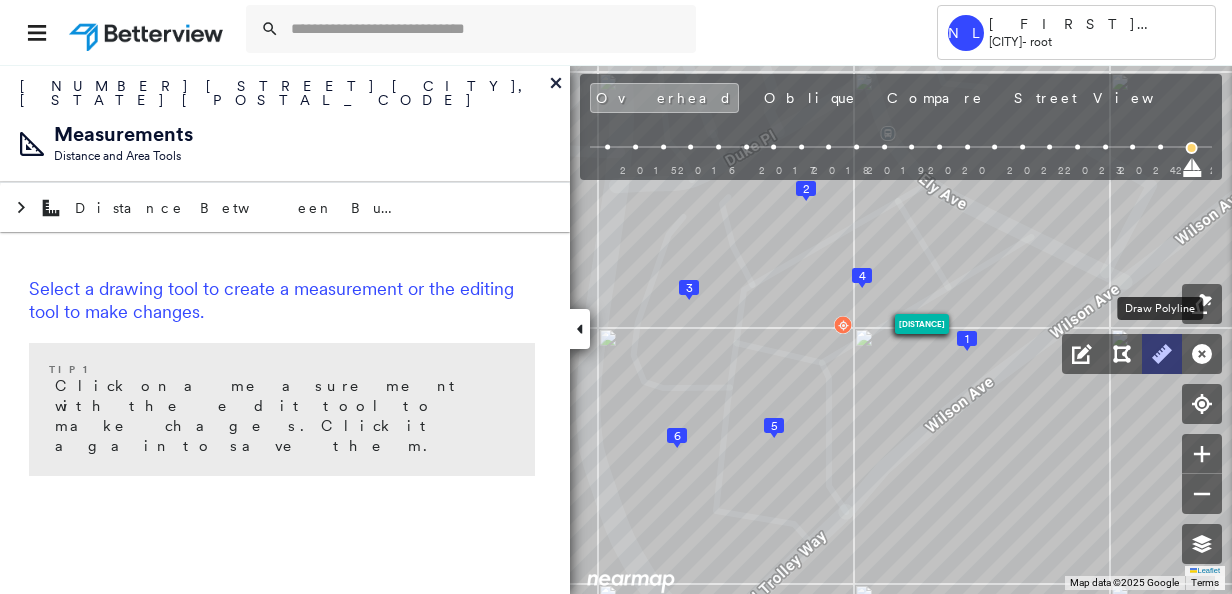 click 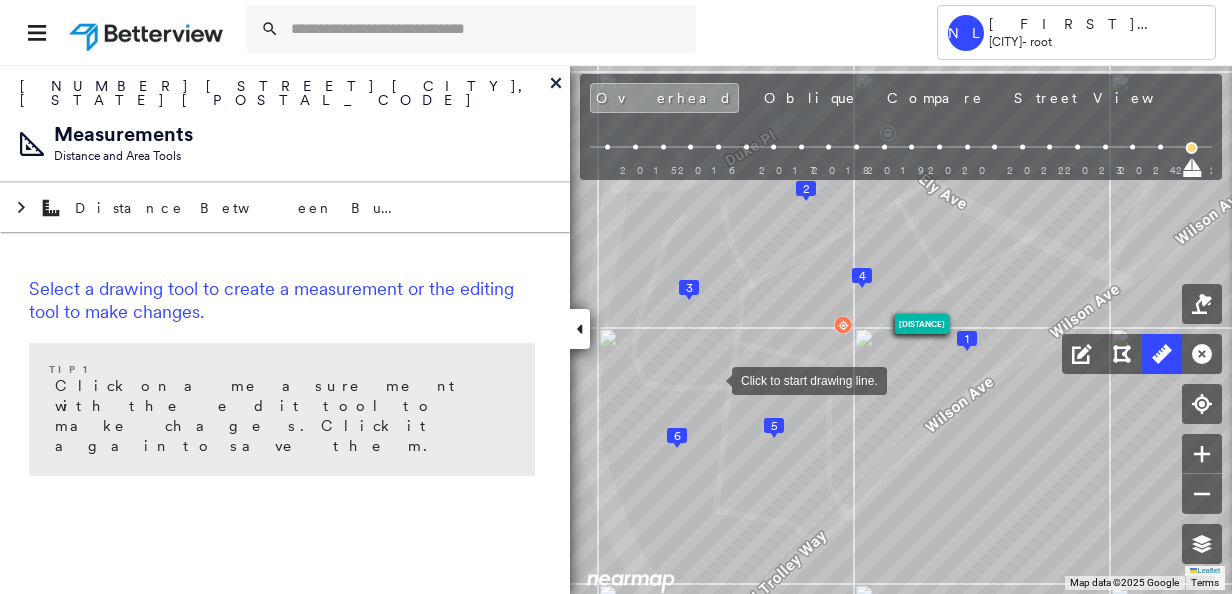 click at bounding box center (712, 379) 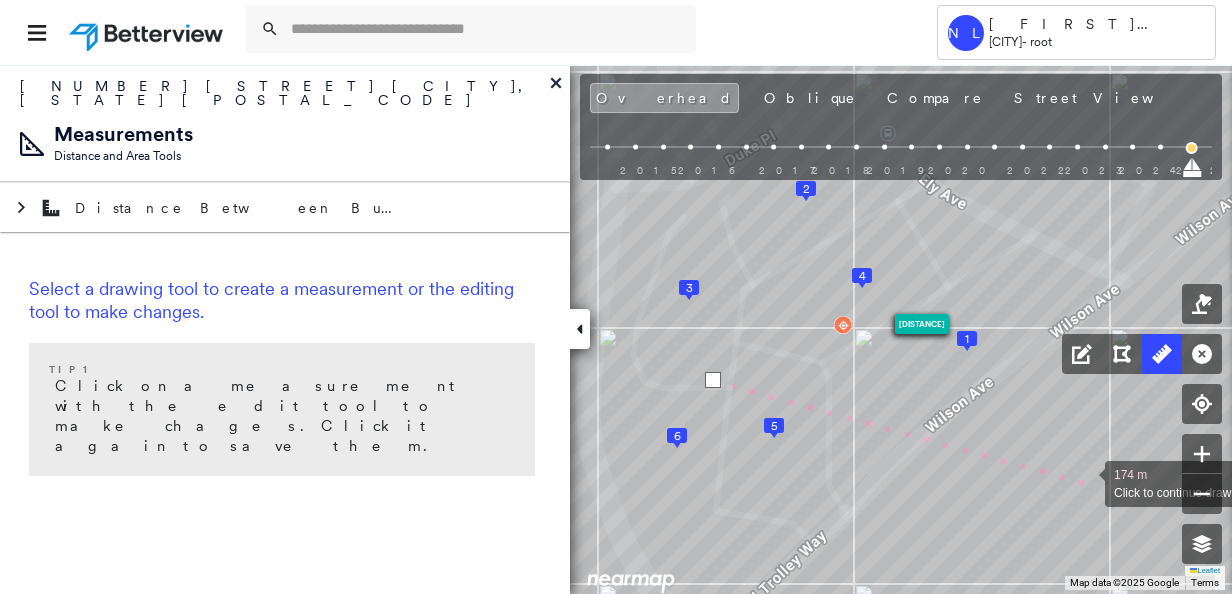 click at bounding box center (1085, 482) 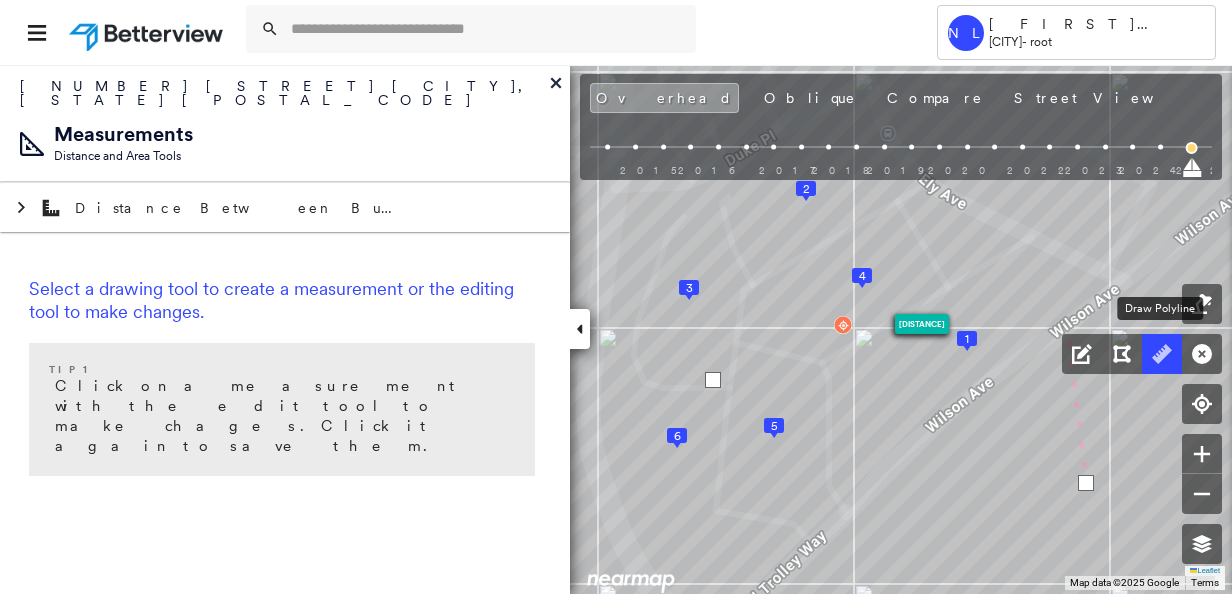 click 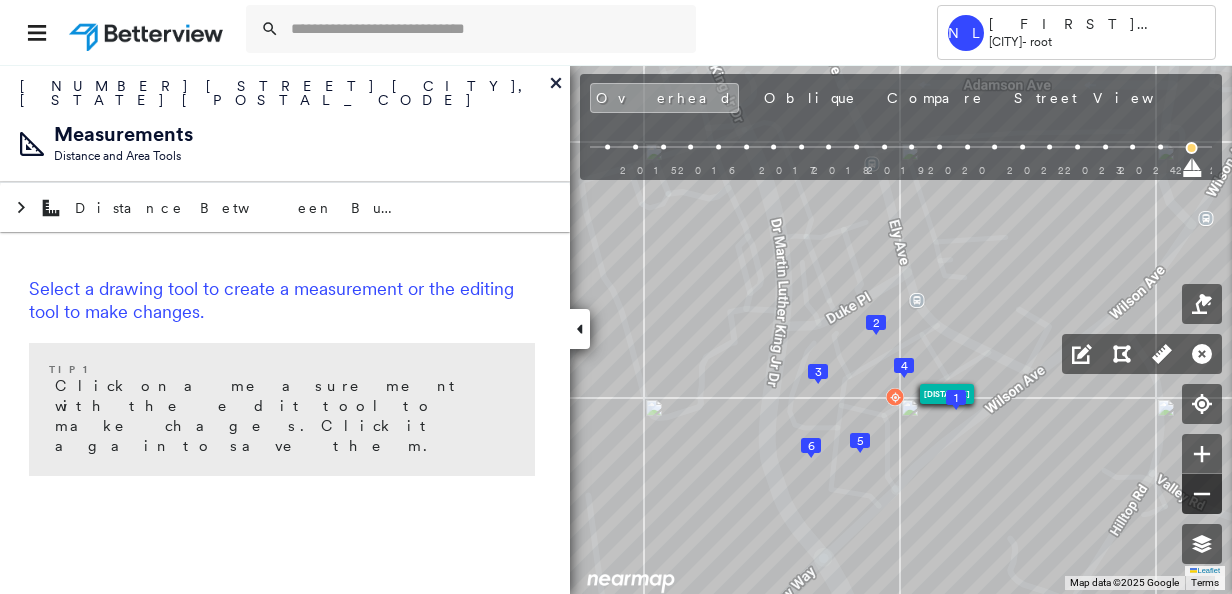 click 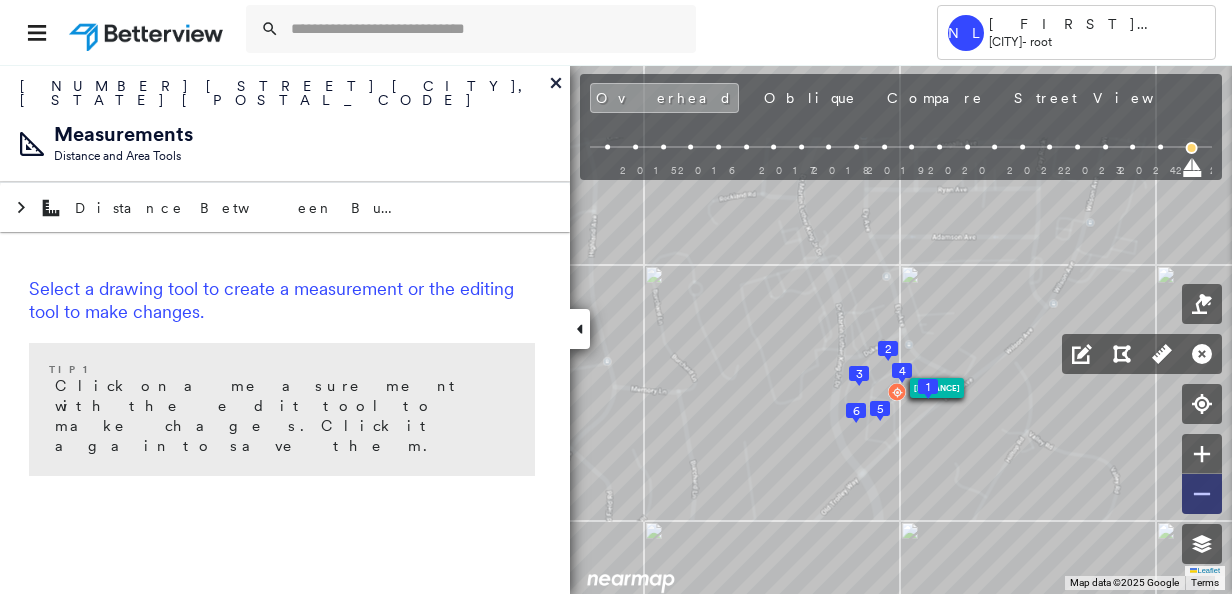 click 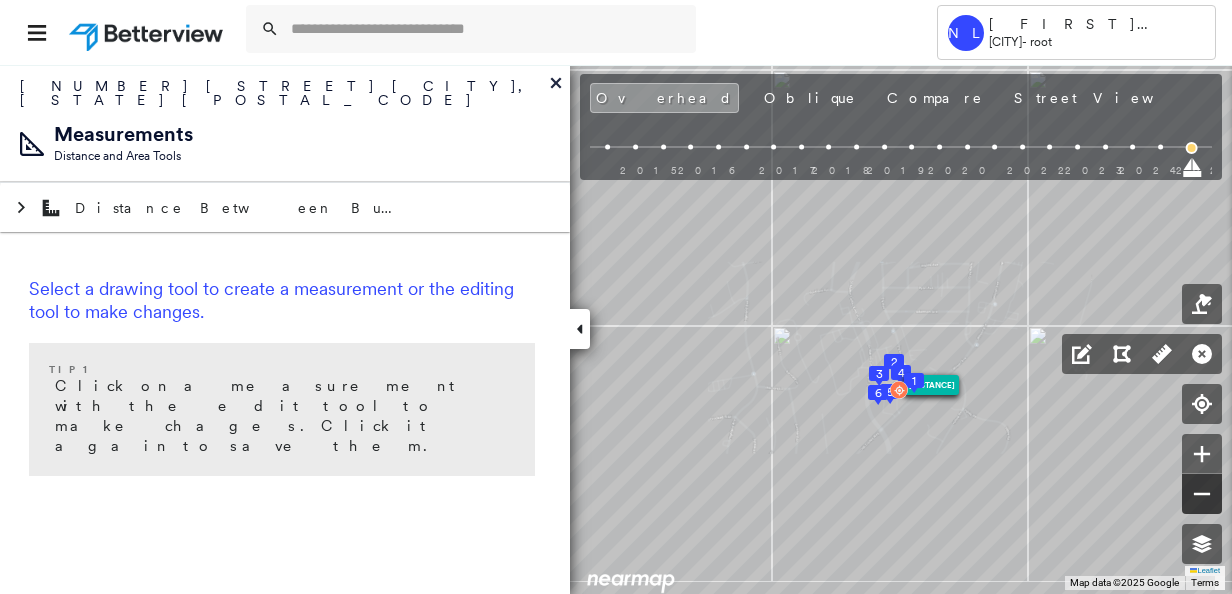 click 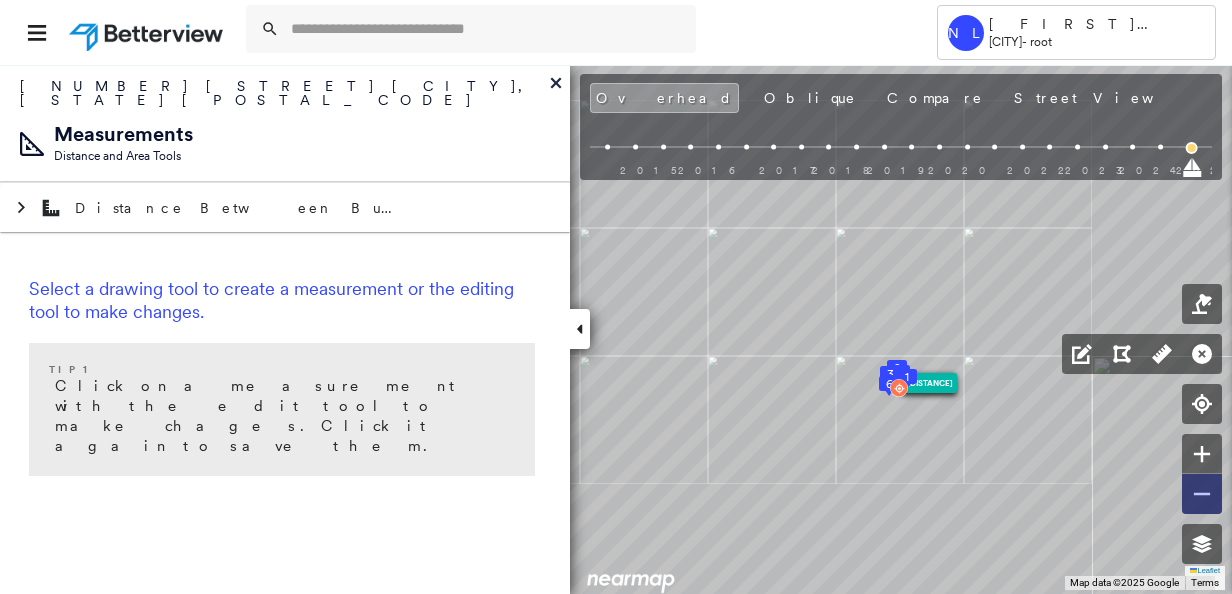 click 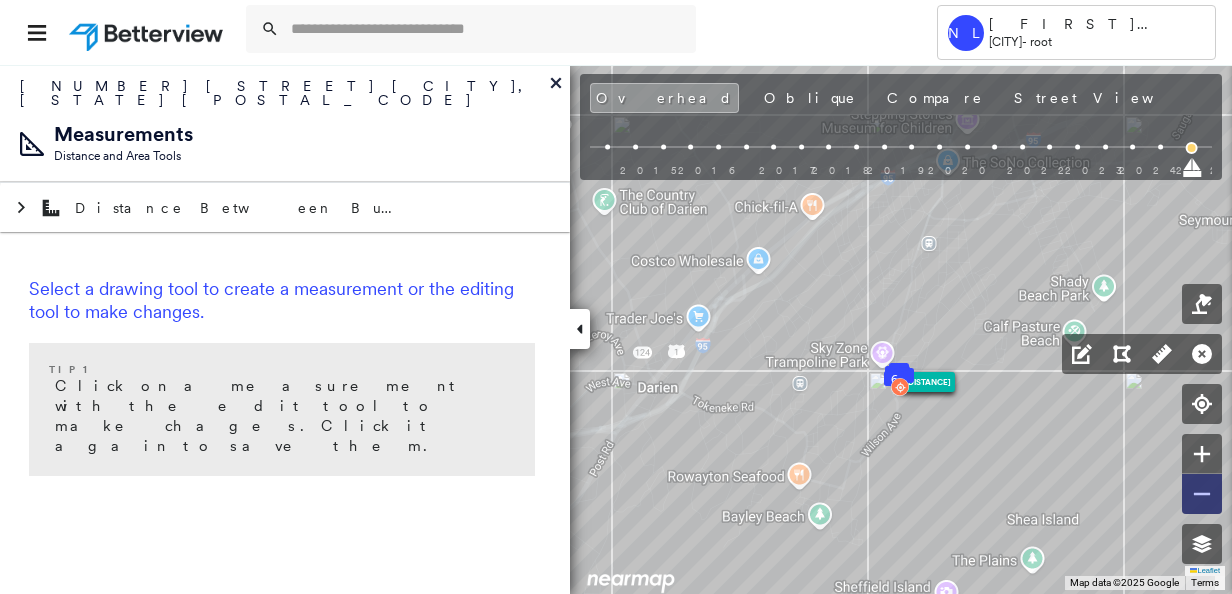 click at bounding box center (1202, 494) 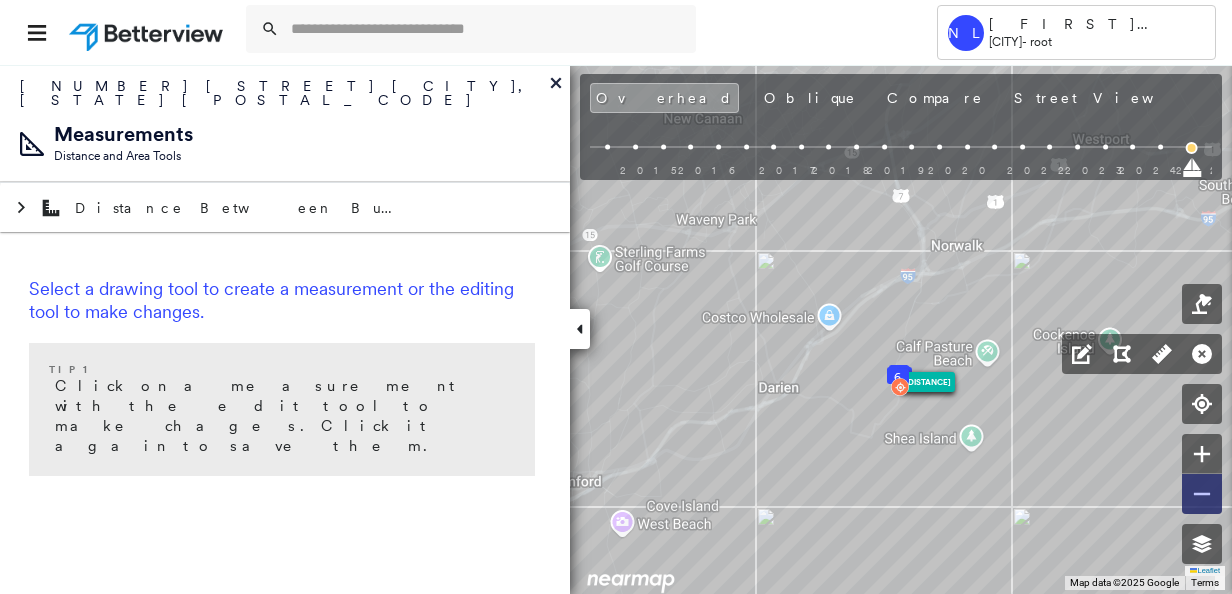 click at bounding box center [1202, 494] 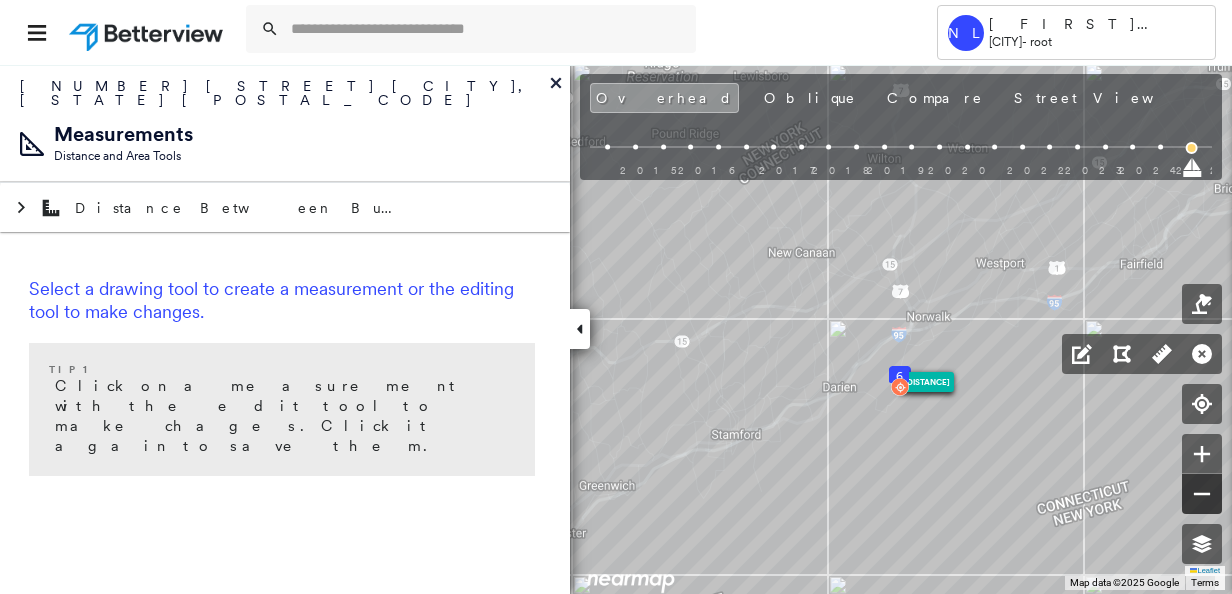 click 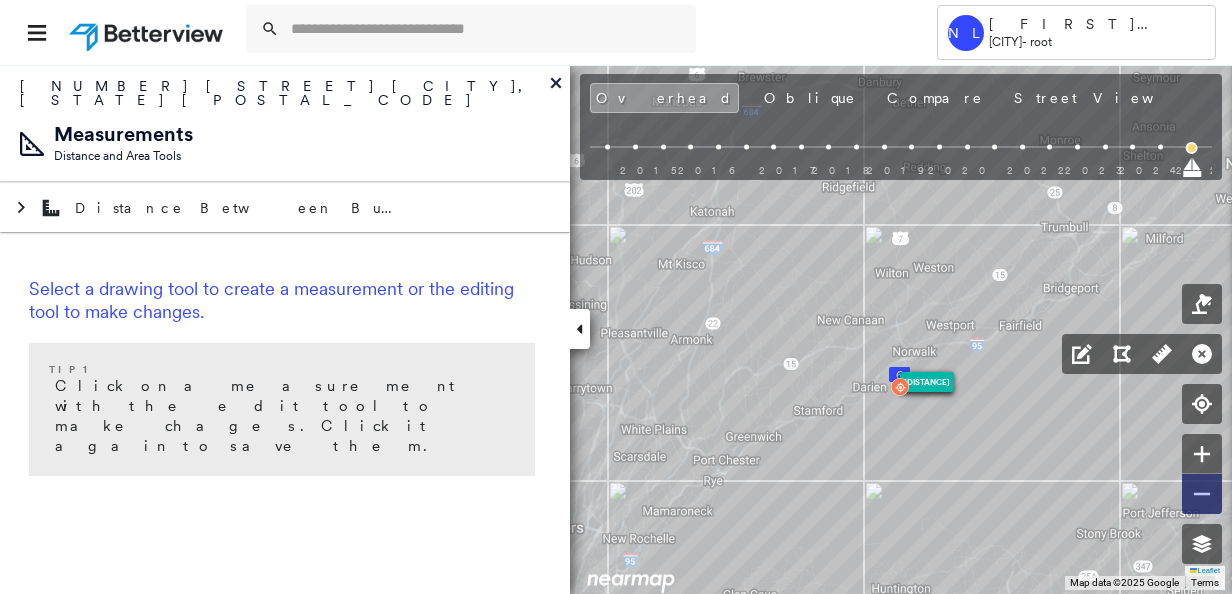 click 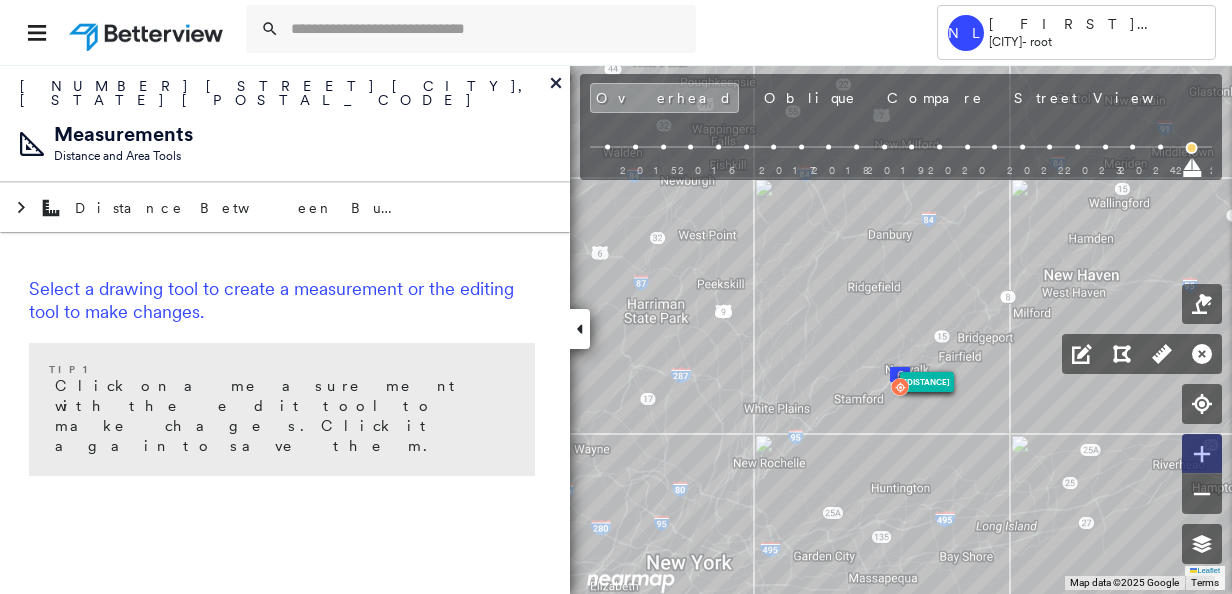 click 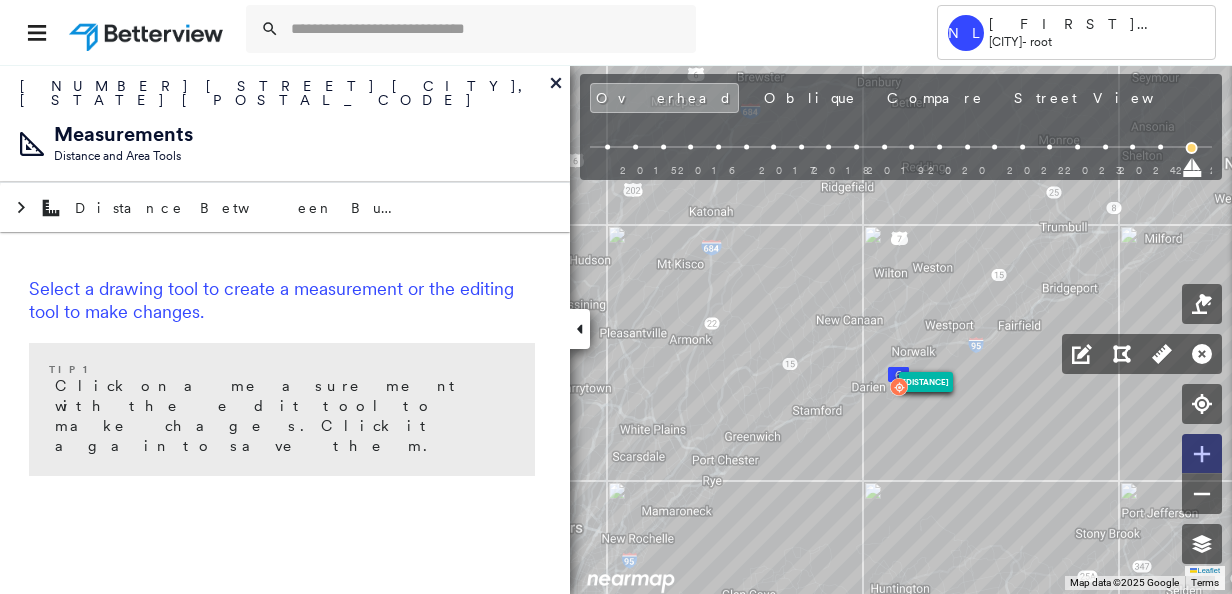 click 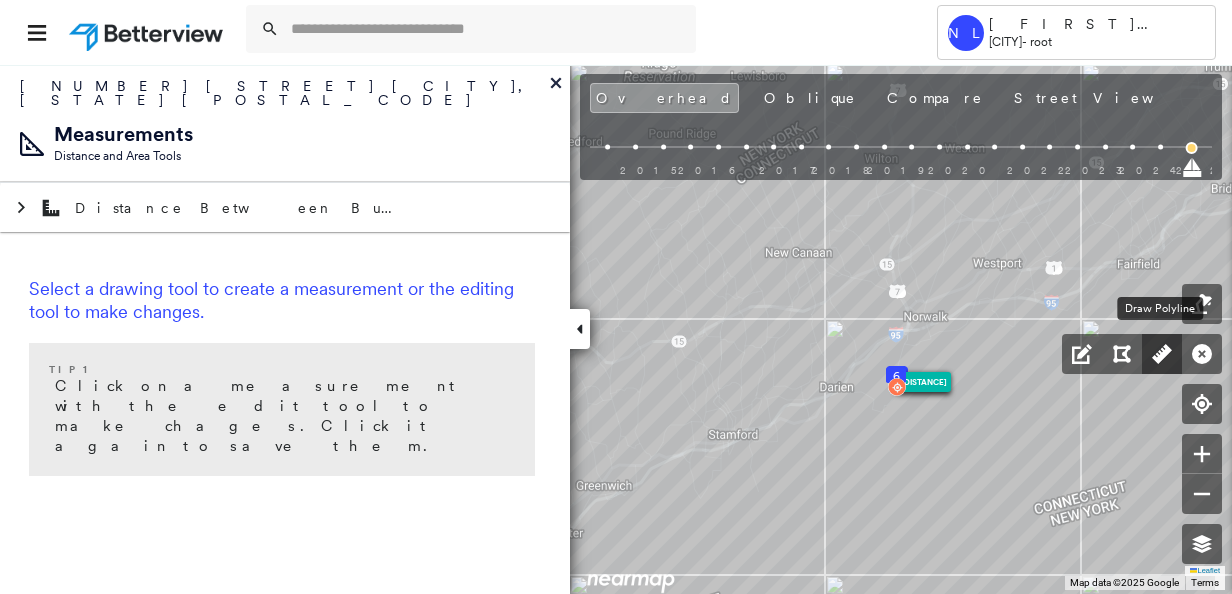 click 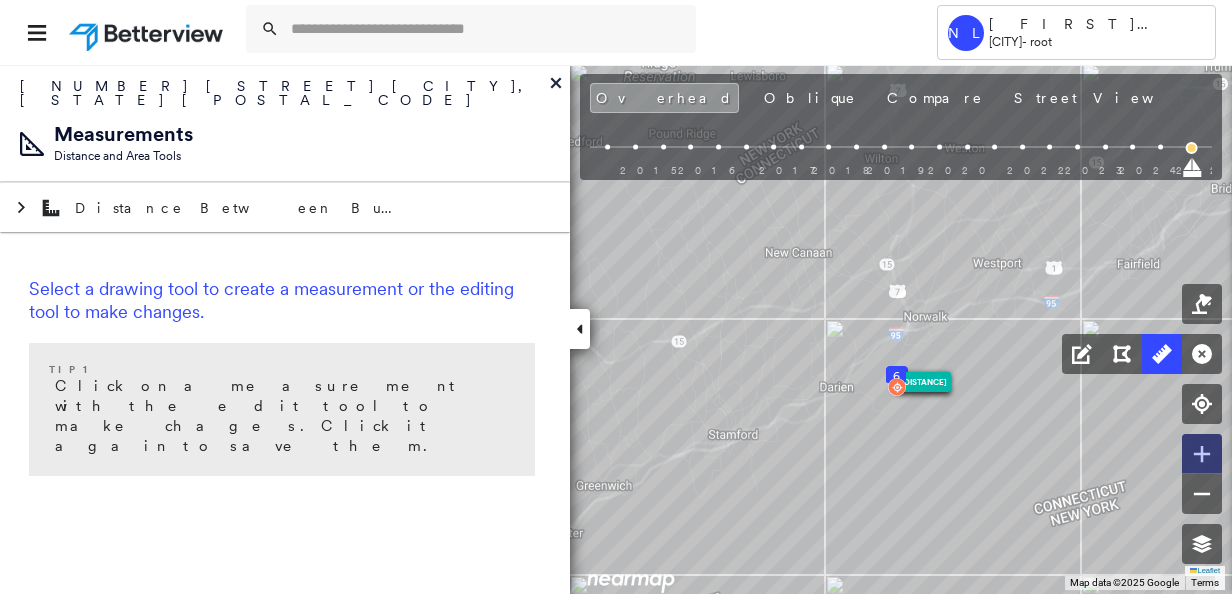 click 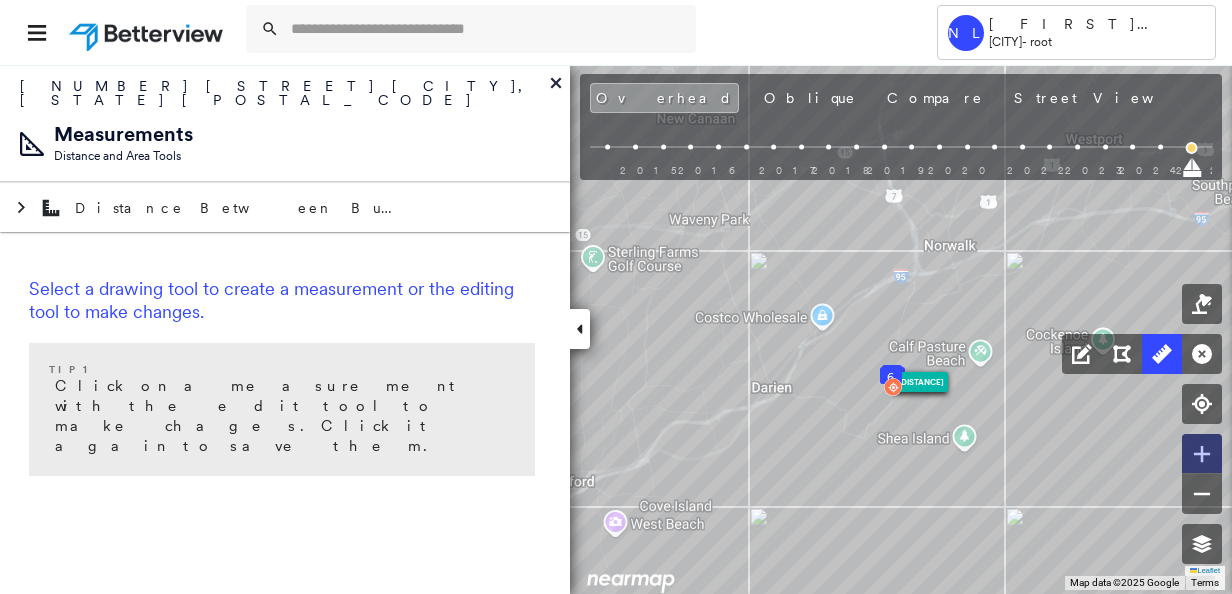 click 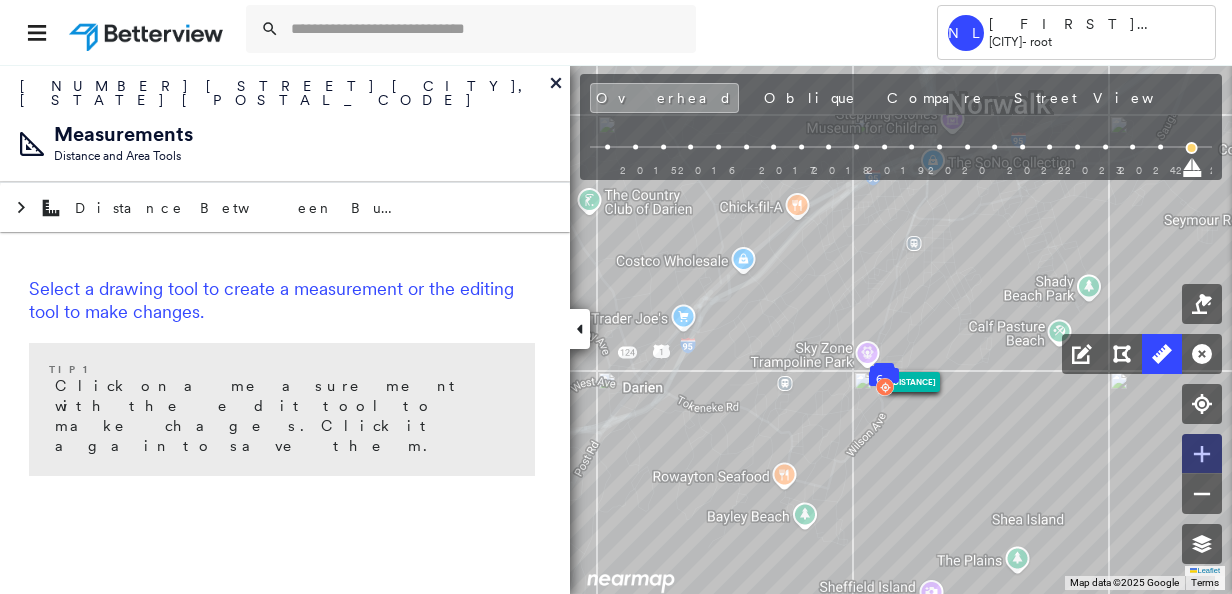 click 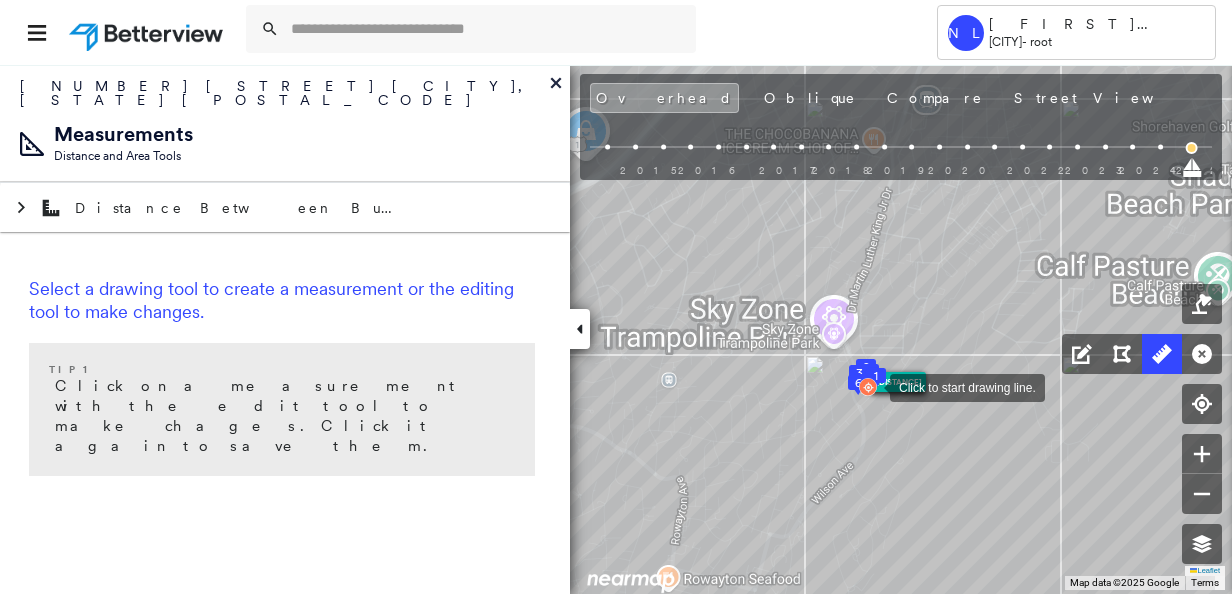 click at bounding box center [870, 386] 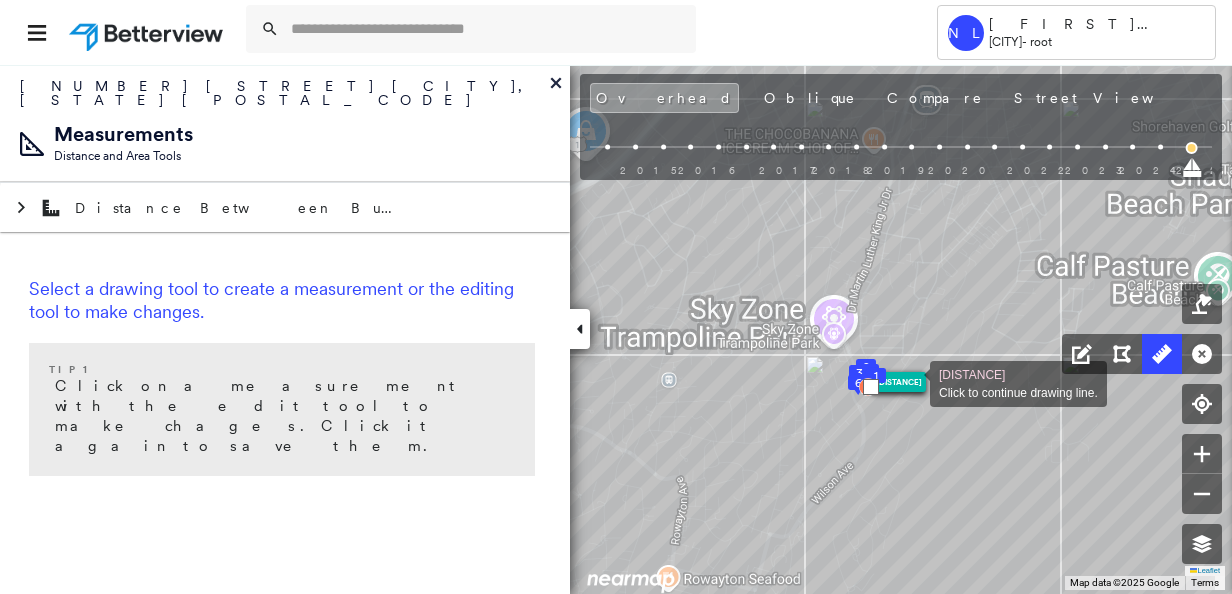 click at bounding box center [910, 382] 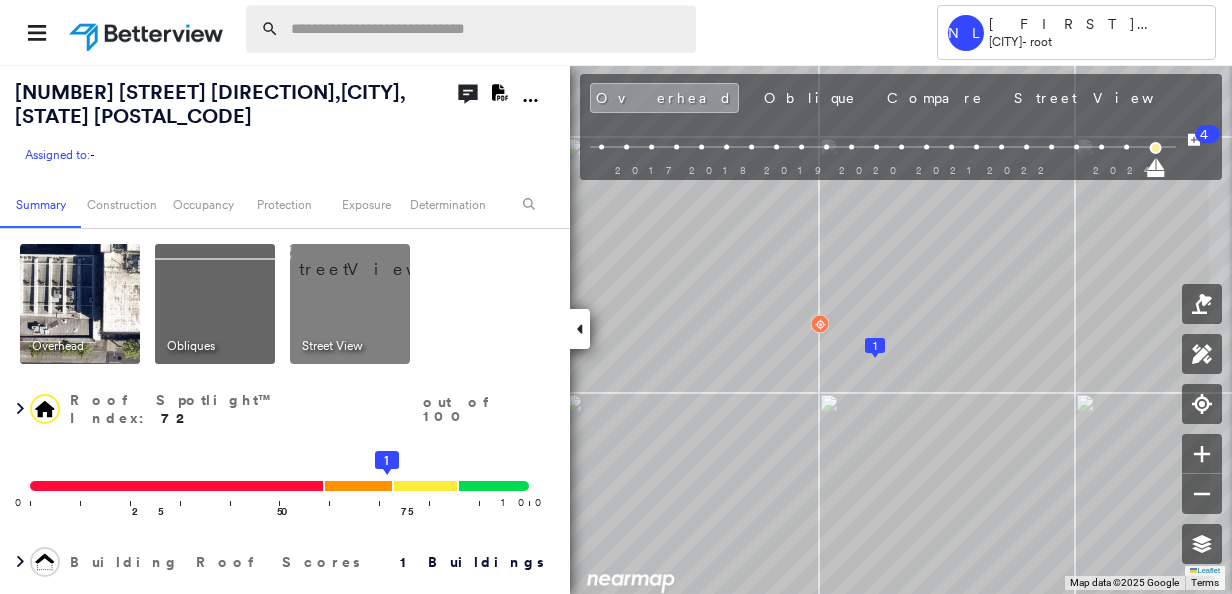 scroll, scrollTop: 0, scrollLeft: 0, axis: both 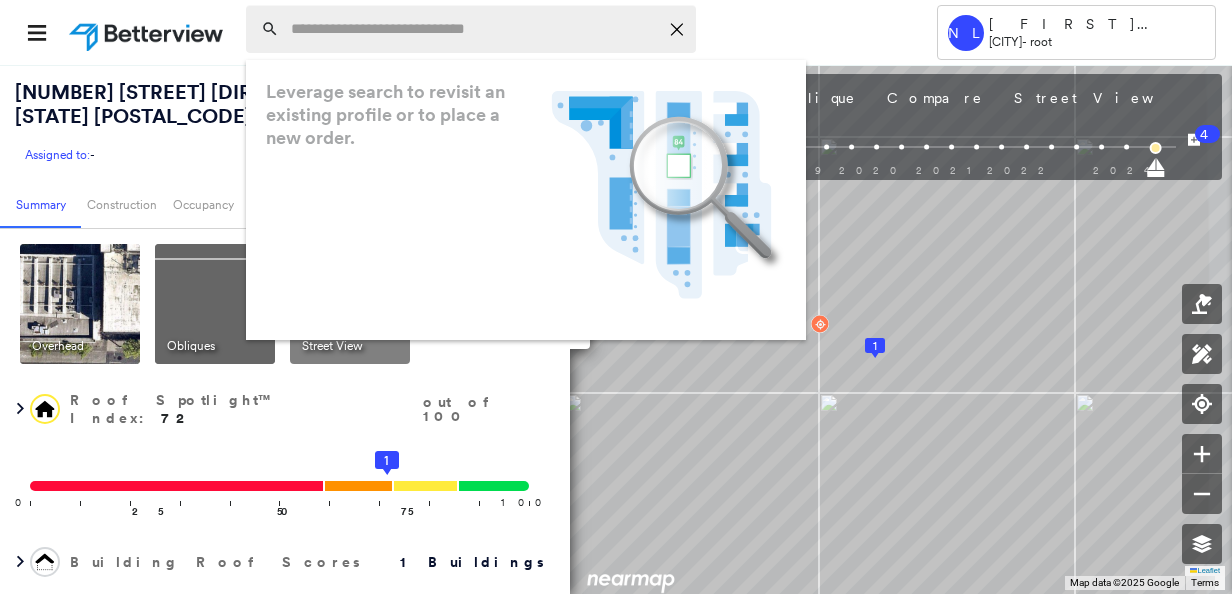 paste on "**********" 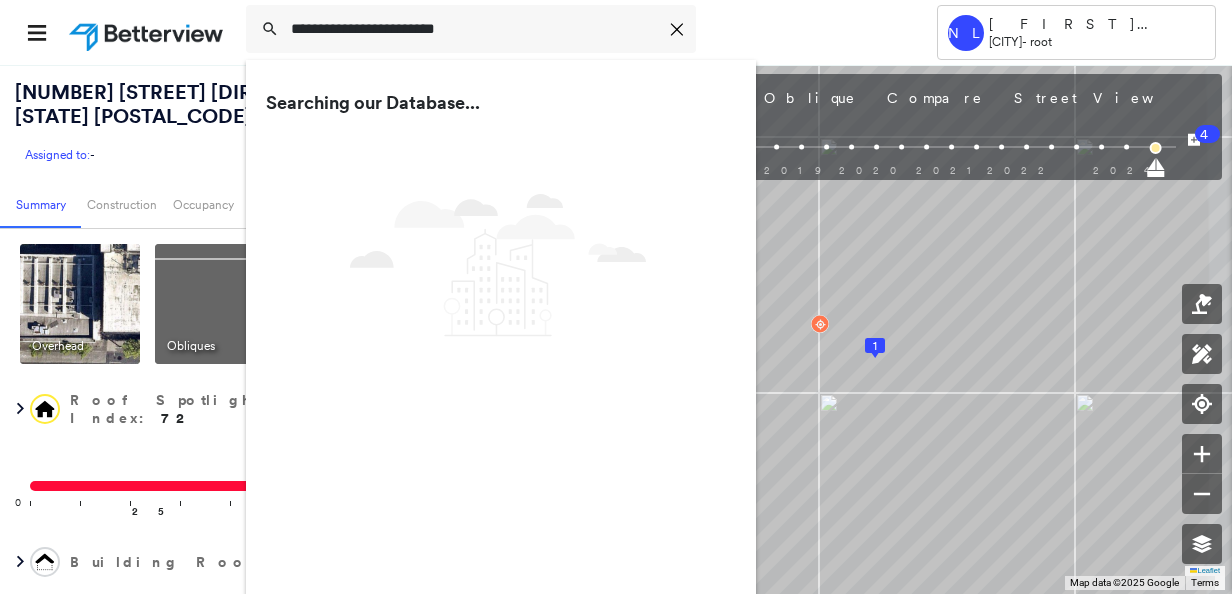 type on "**********" 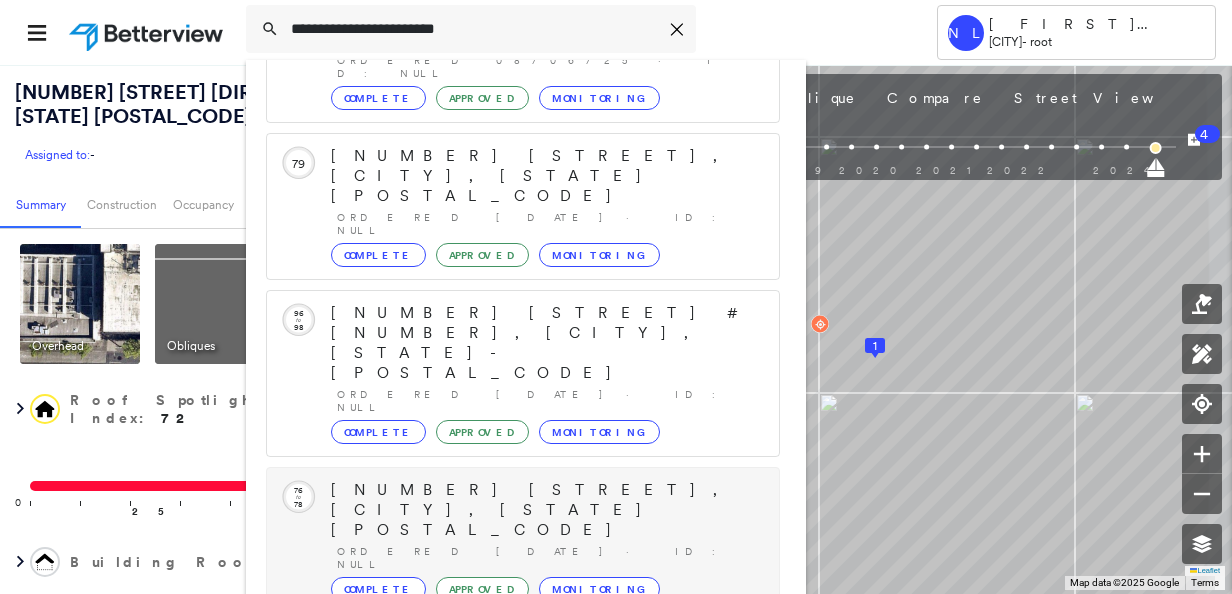 scroll, scrollTop: 206, scrollLeft: 0, axis: vertical 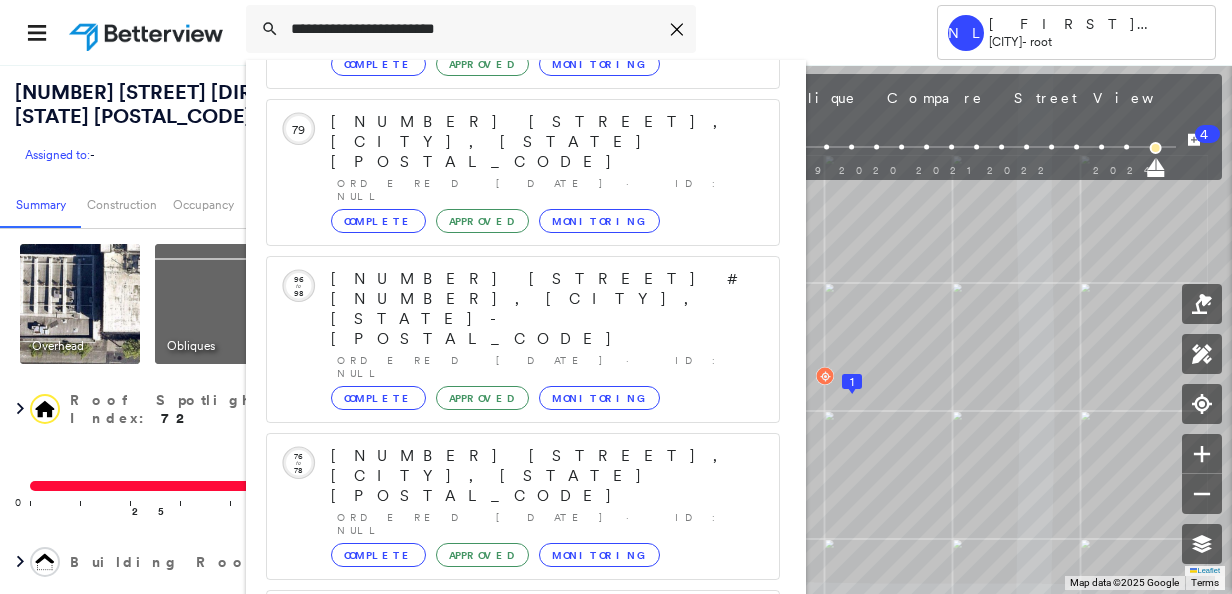click on "Show  5  more existing properties" at bounding box center [524, 760] 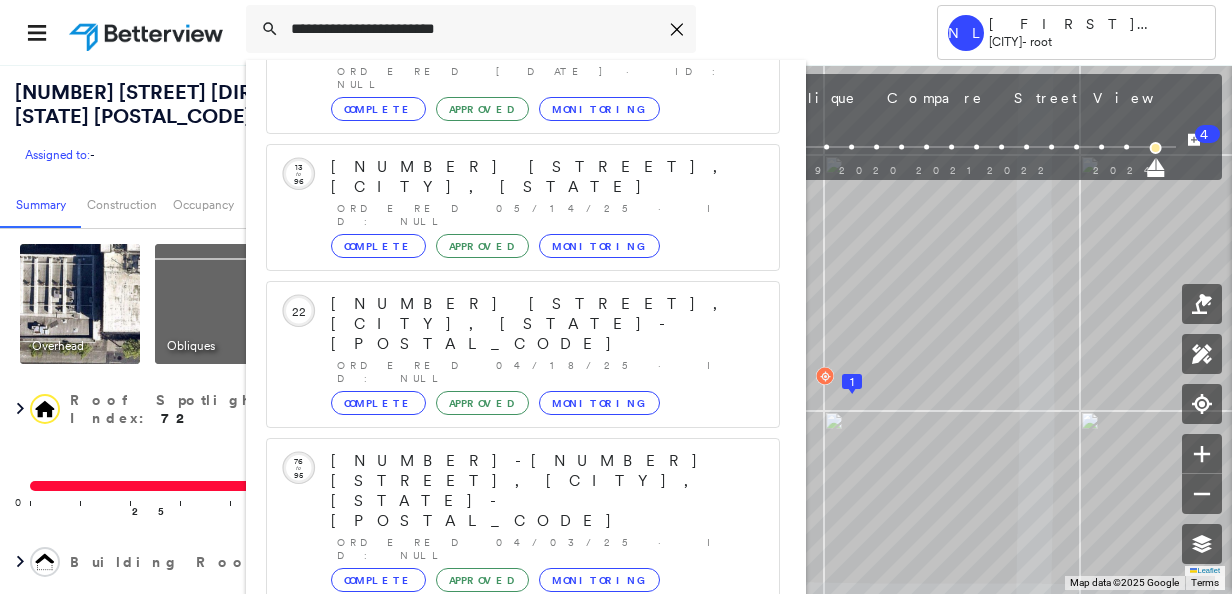 scroll, scrollTop: 719, scrollLeft: 0, axis: vertical 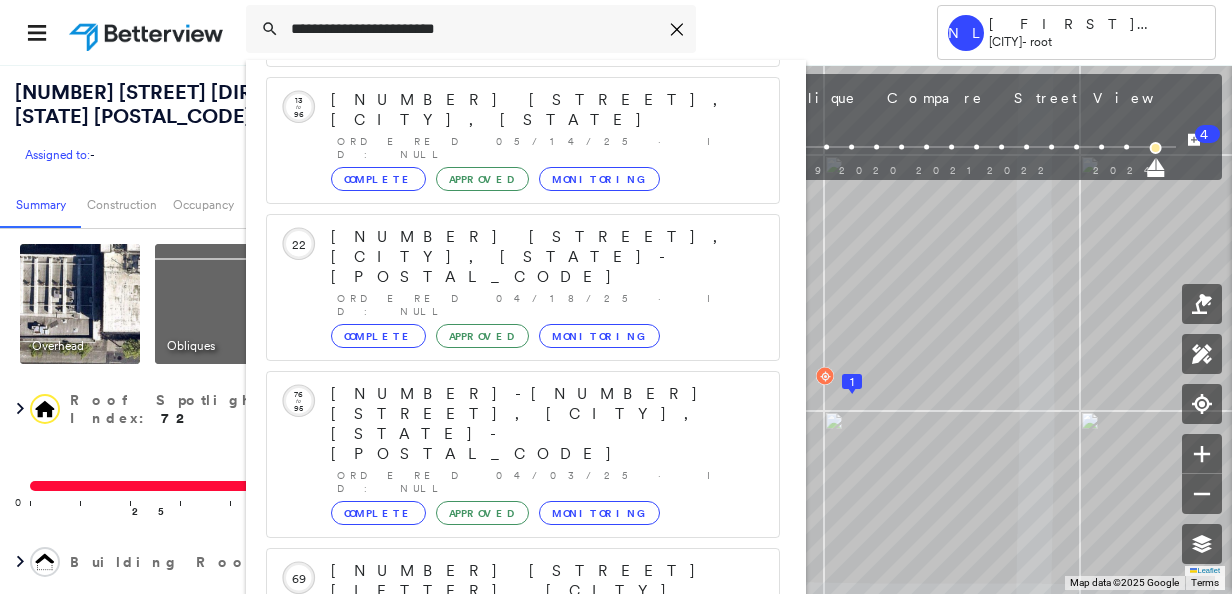 click on "Run a New Property Profile 1 result - Click to order a Property Profile" at bounding box center (523, 1153) 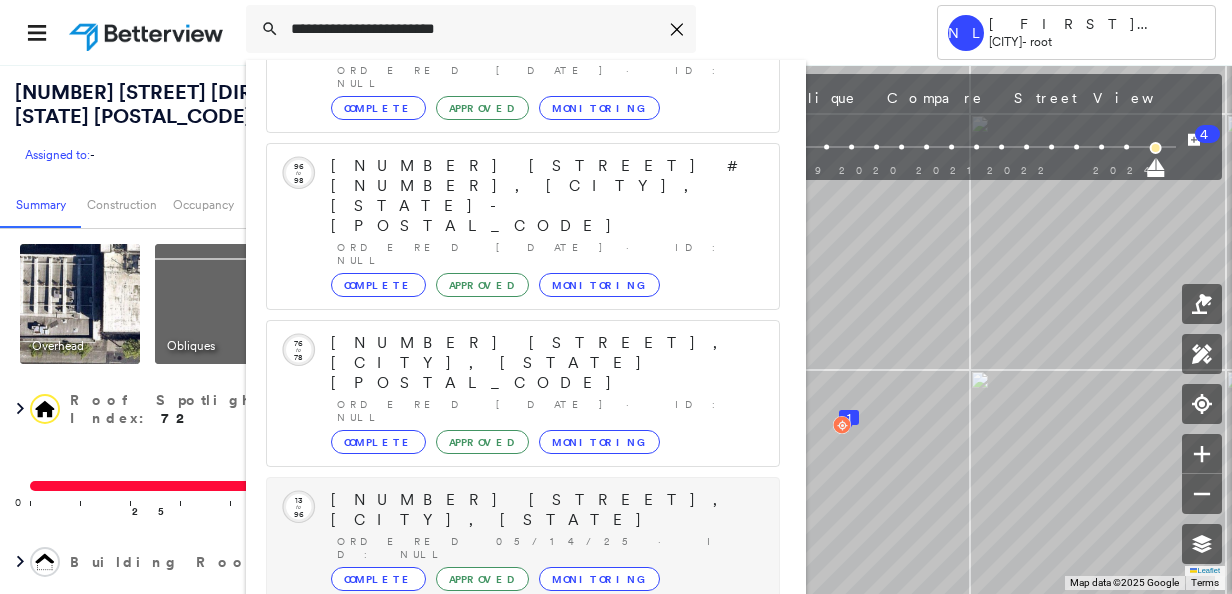 scroll, scrollTop: 0, scrollLeft: 0, axis: both 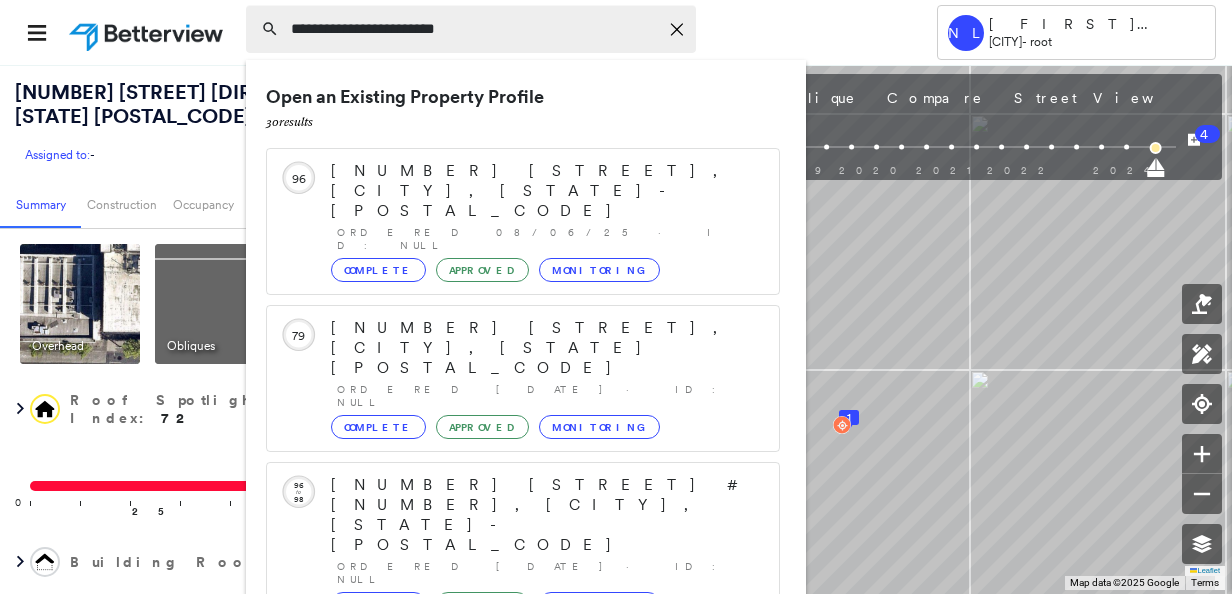 click on "**********" at bounding box center [474, 29] 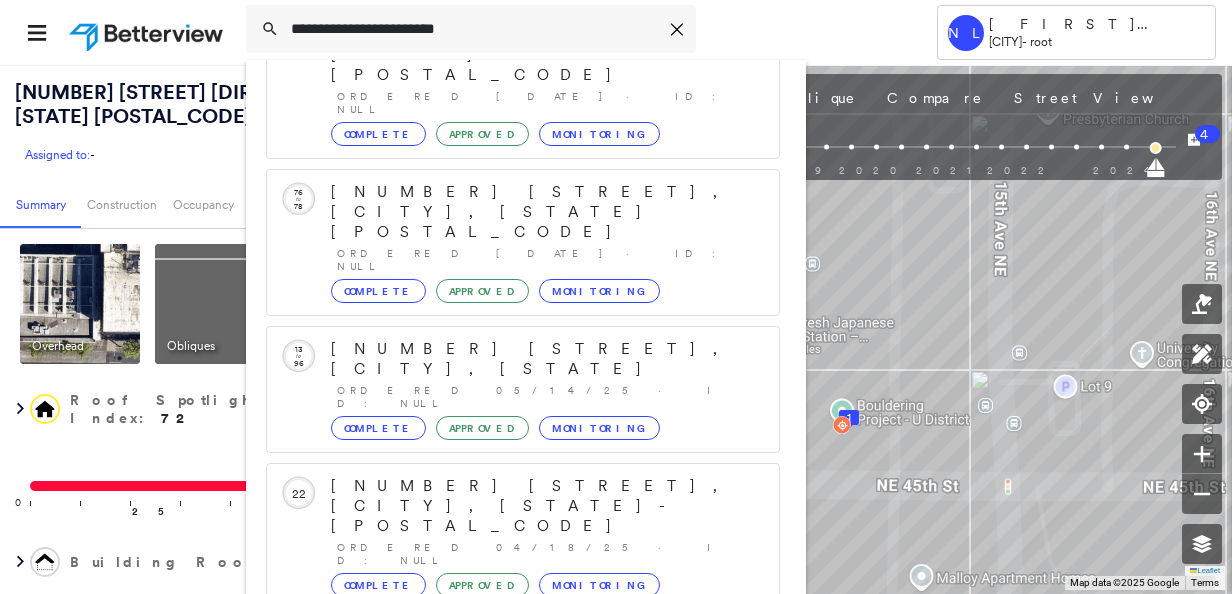scroll, scrollTop: 500, scrollLeft: 0, axis: vertical 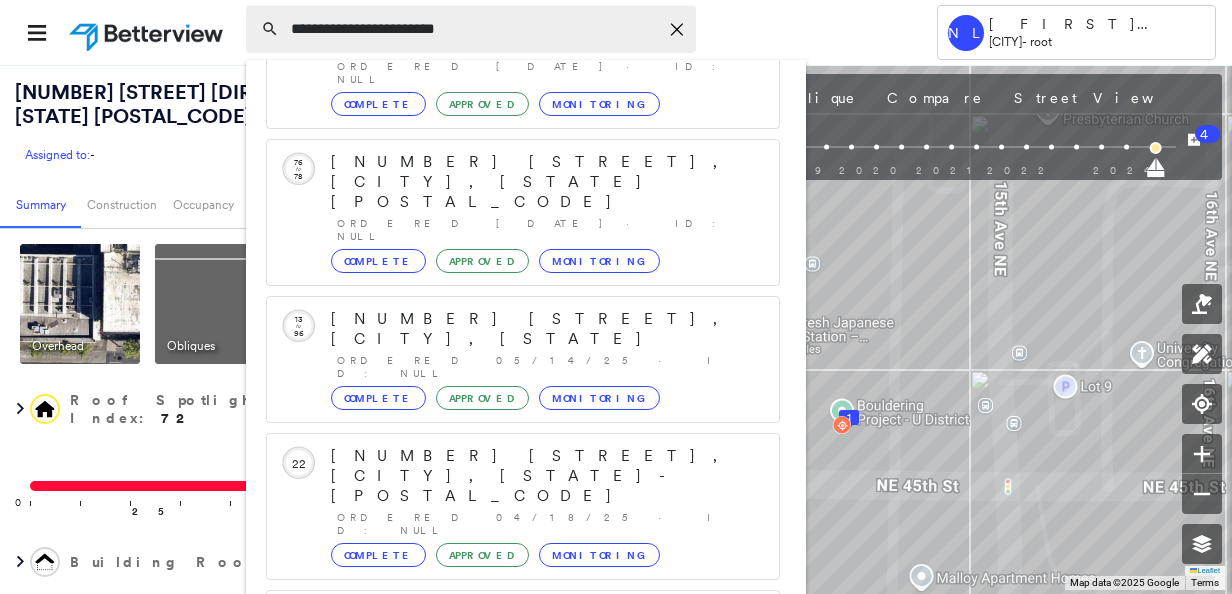click 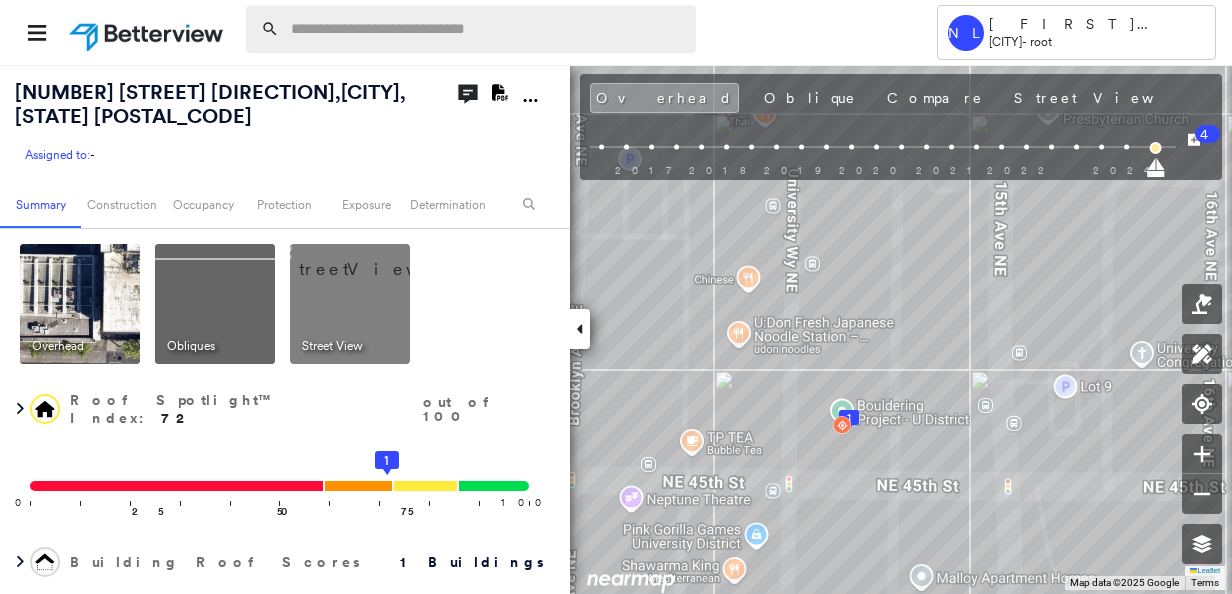 click at bounding box center [487, 29] 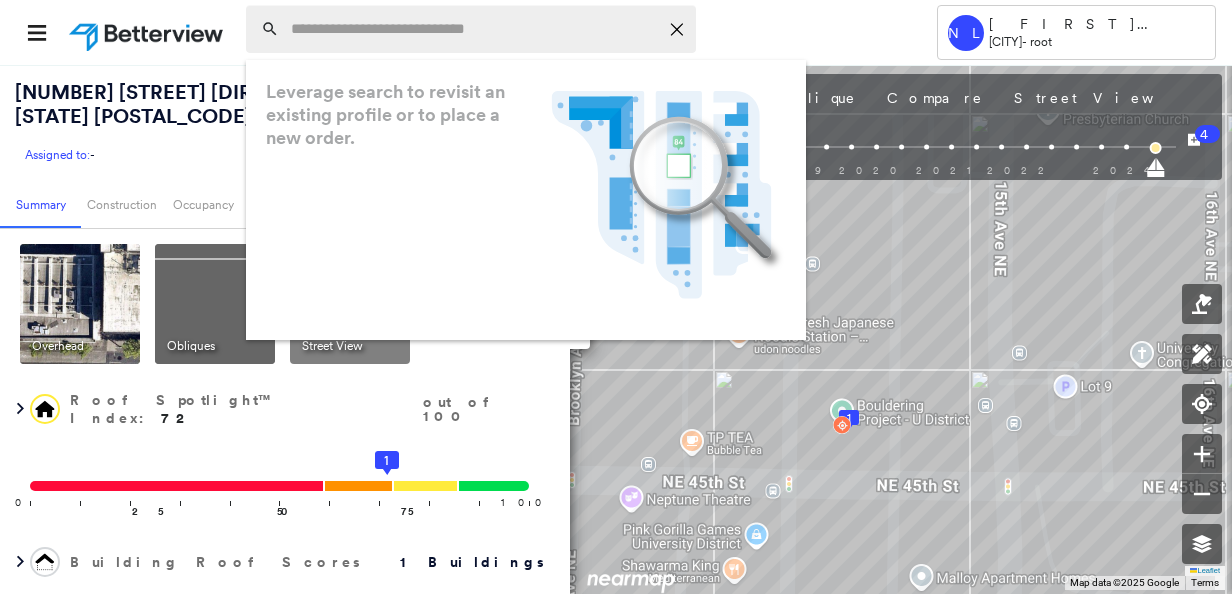 paste on "**********" 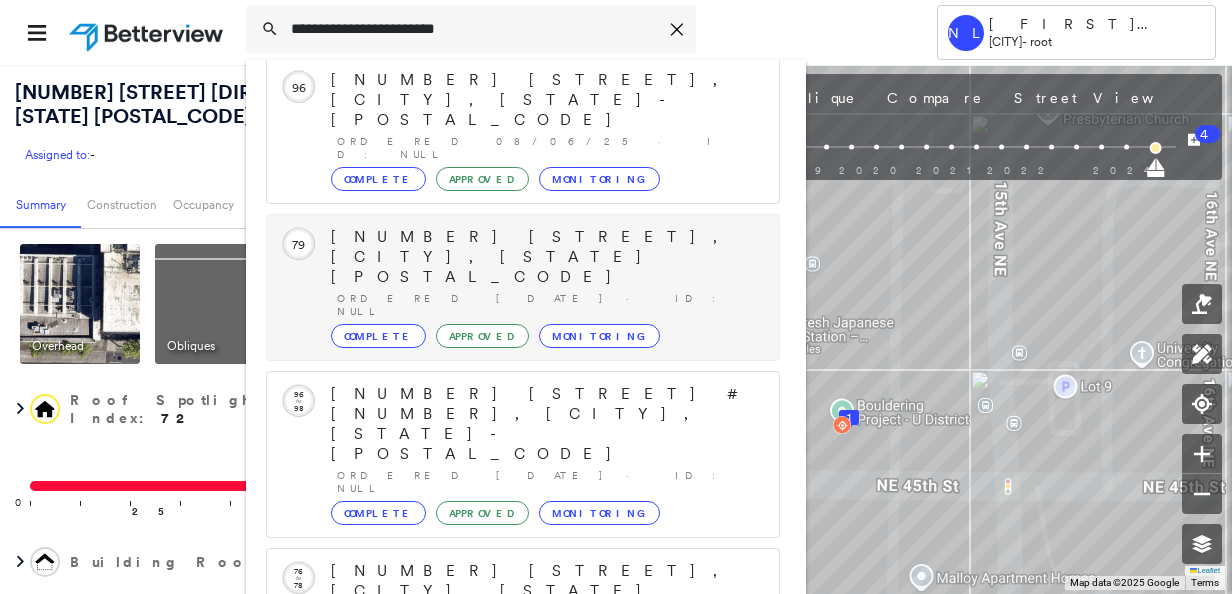 scroll, scrollTop: 206, scrollLeft: 0, axis: vertical 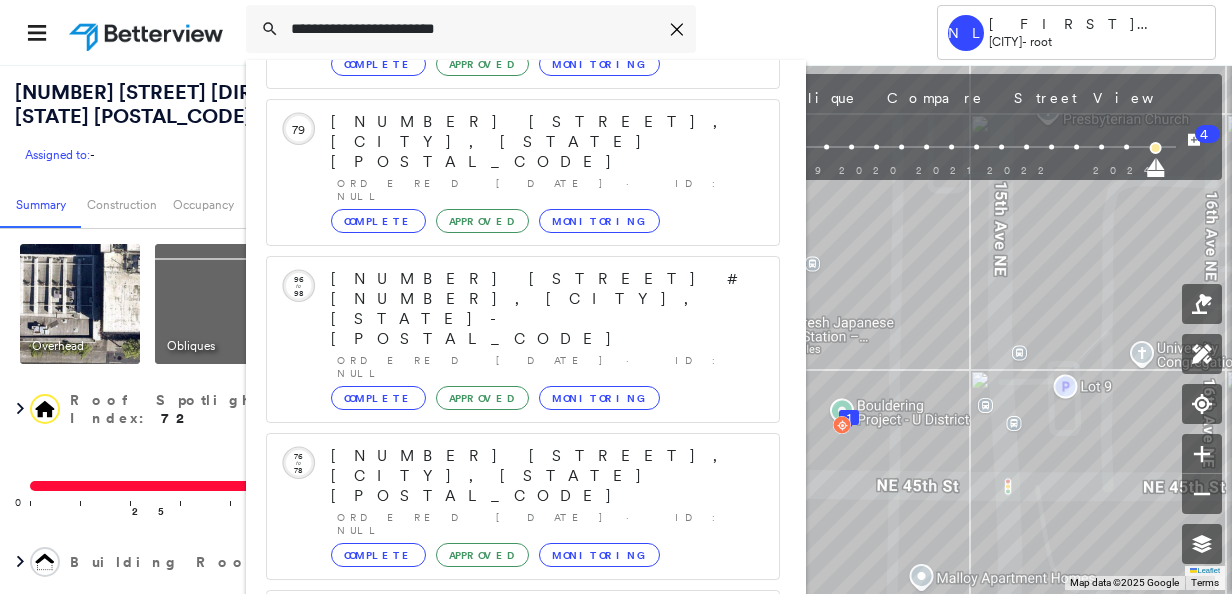 type on "**********" 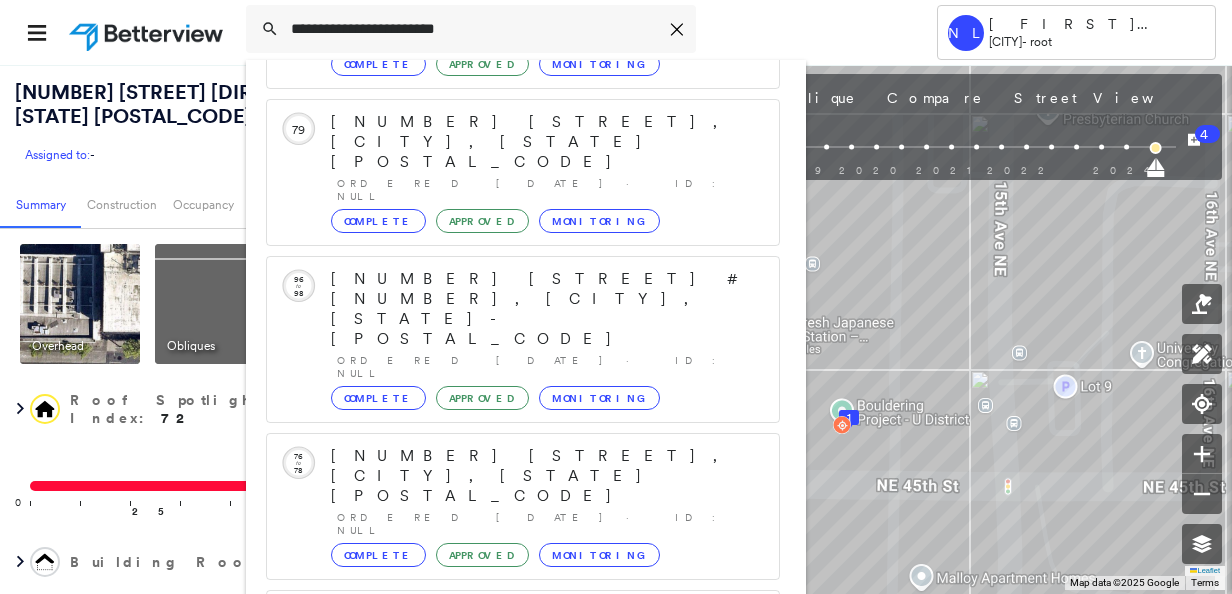 click on "Show  5  more existing properties" at bounding box center [524, 760] 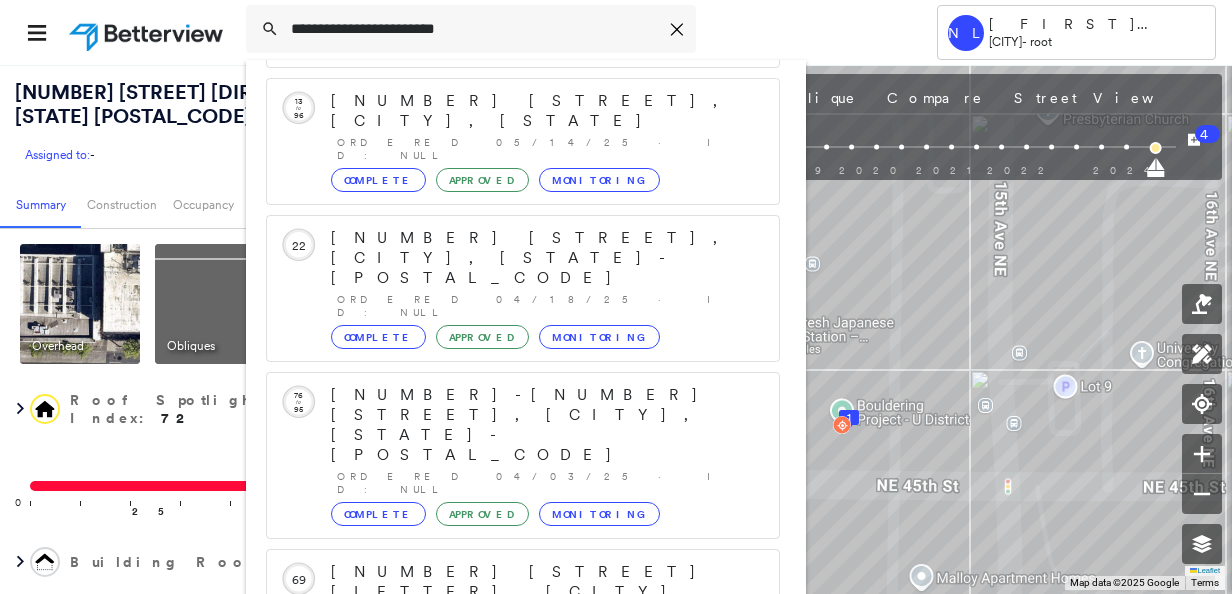 scroll, scrollTop: 719, scrollLeft: 0, axis: vertical 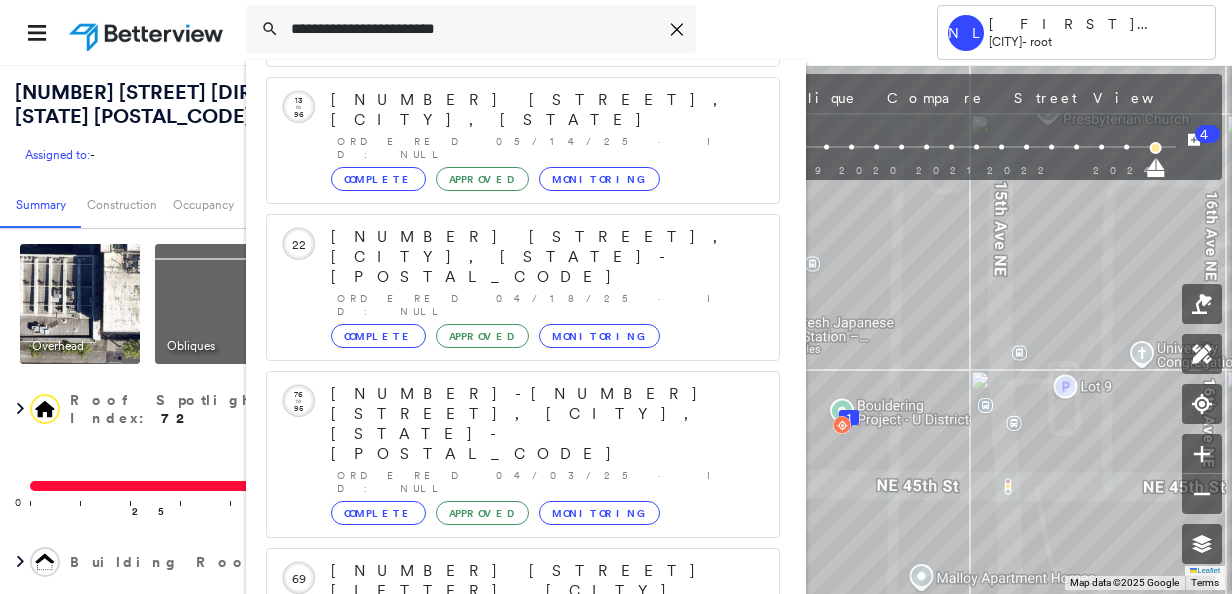 click on "1 result - Click to order a Property Profile" at bounding box center [371, 1165] 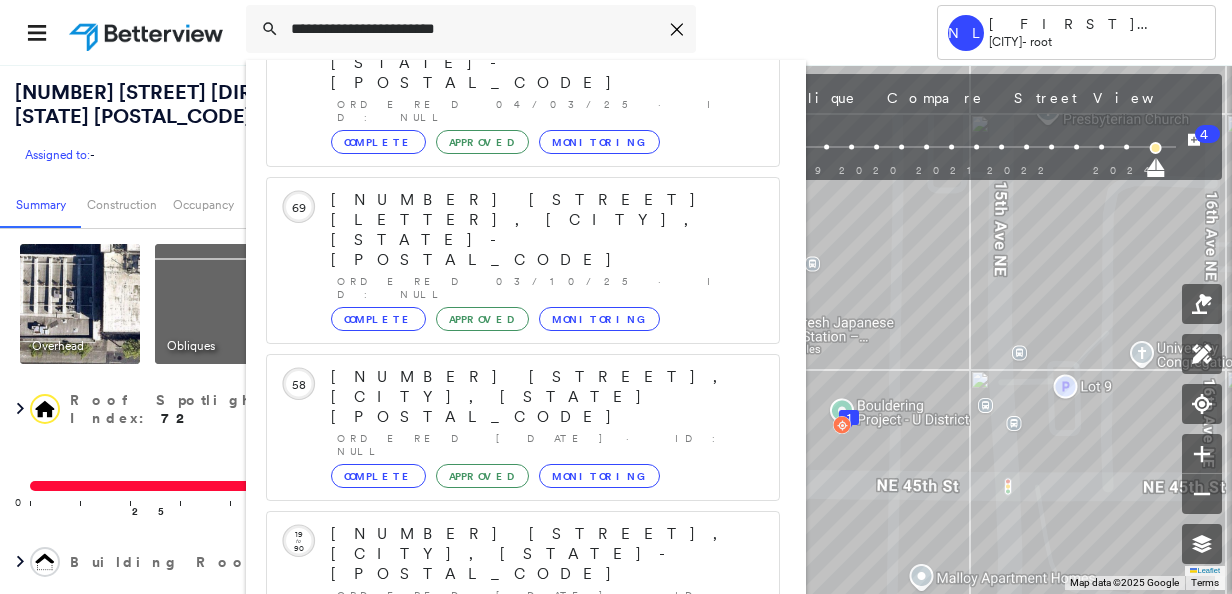 scroll, scrollTop: 1232, scrollLeft: 0, axis: vertical 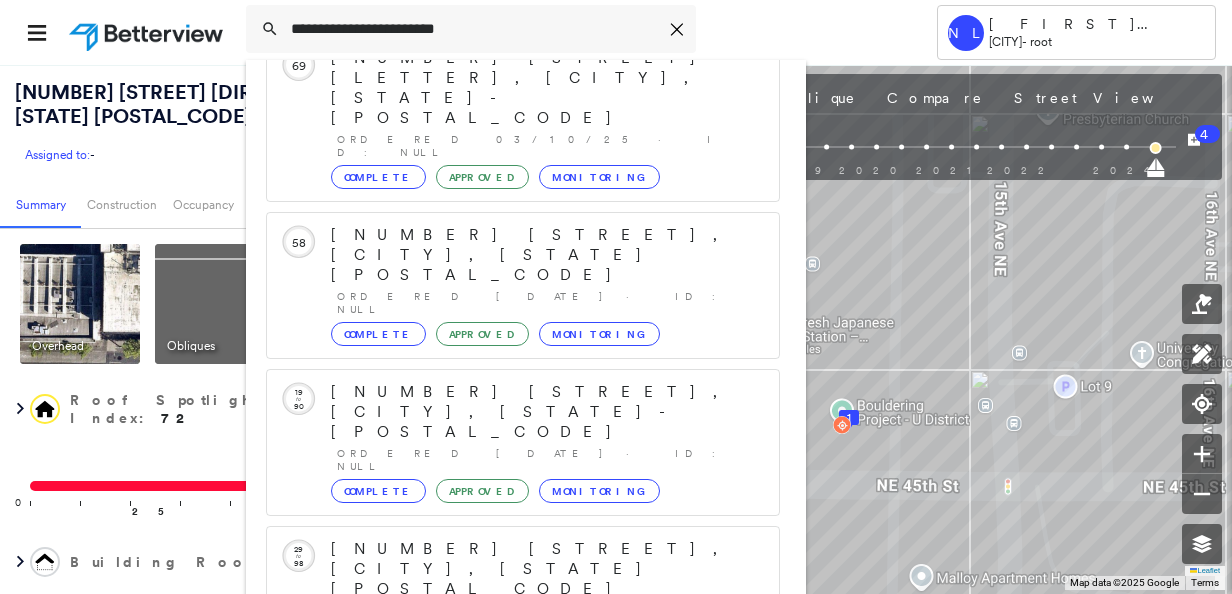 click on "Show  5  more existing properties" at bounding box center (524, 1324) 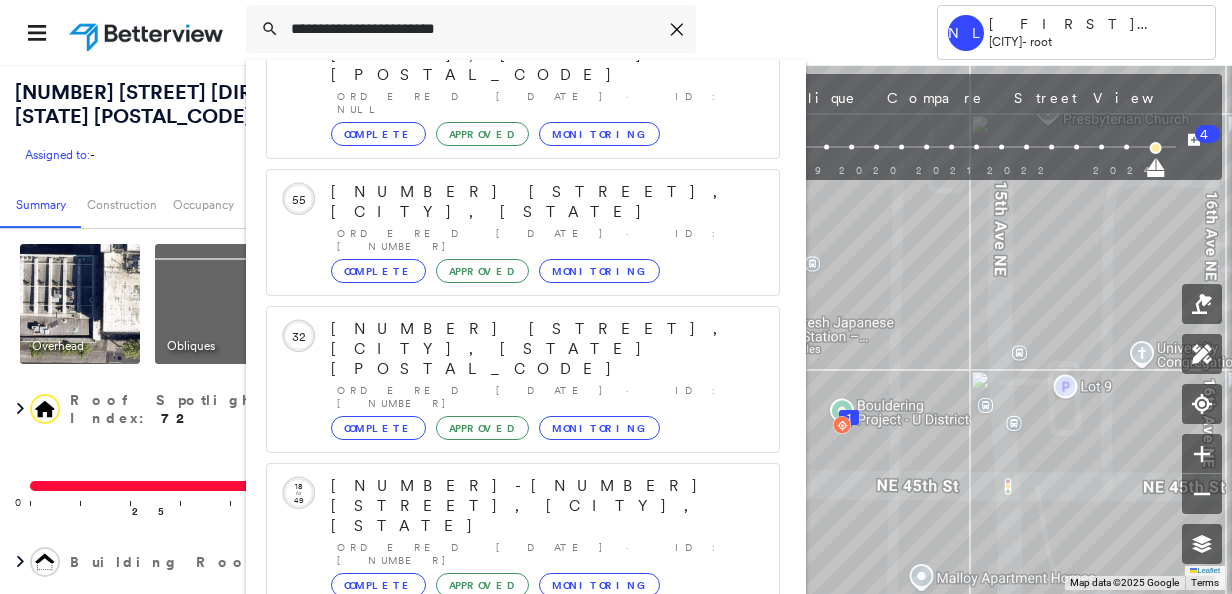 click on "Show  5  more existing properties" at bounding box center (524, 1575) 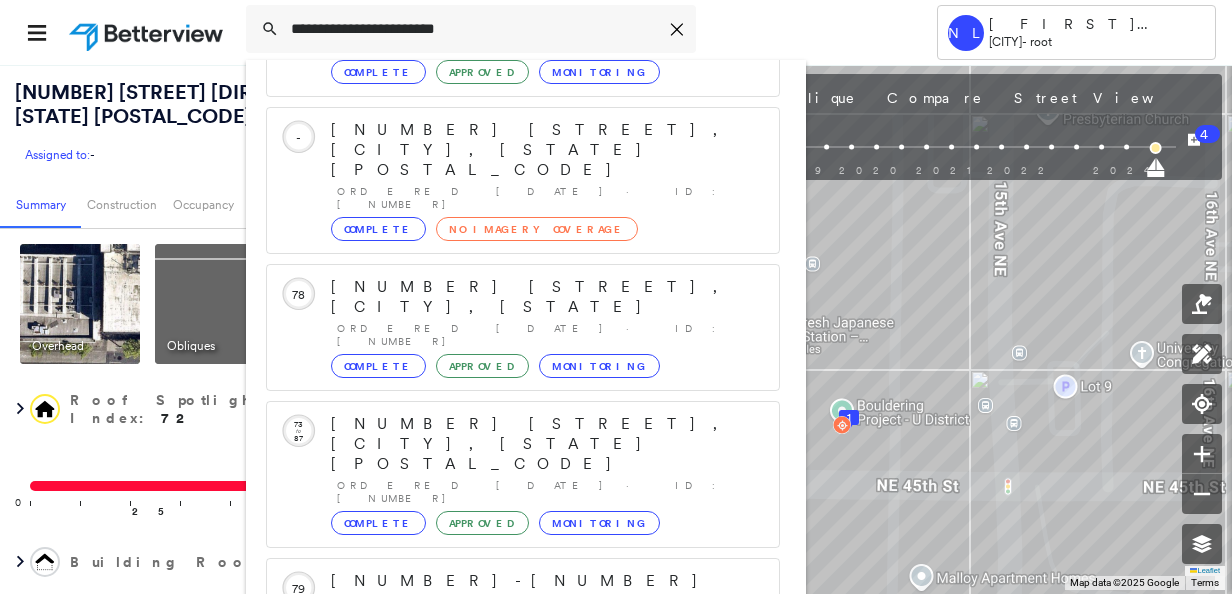click on "Show  5  more existing properties" at bounding box center [524, 1827] 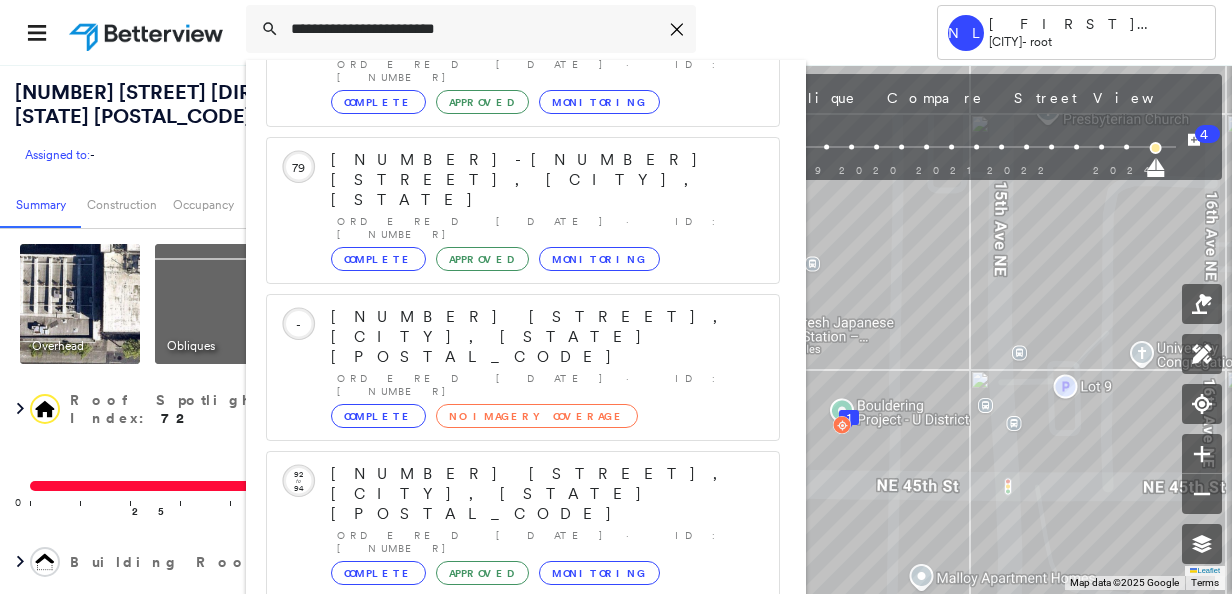 scroll, scrollTop: 2721, scrollLeft: 0, axis: vertical 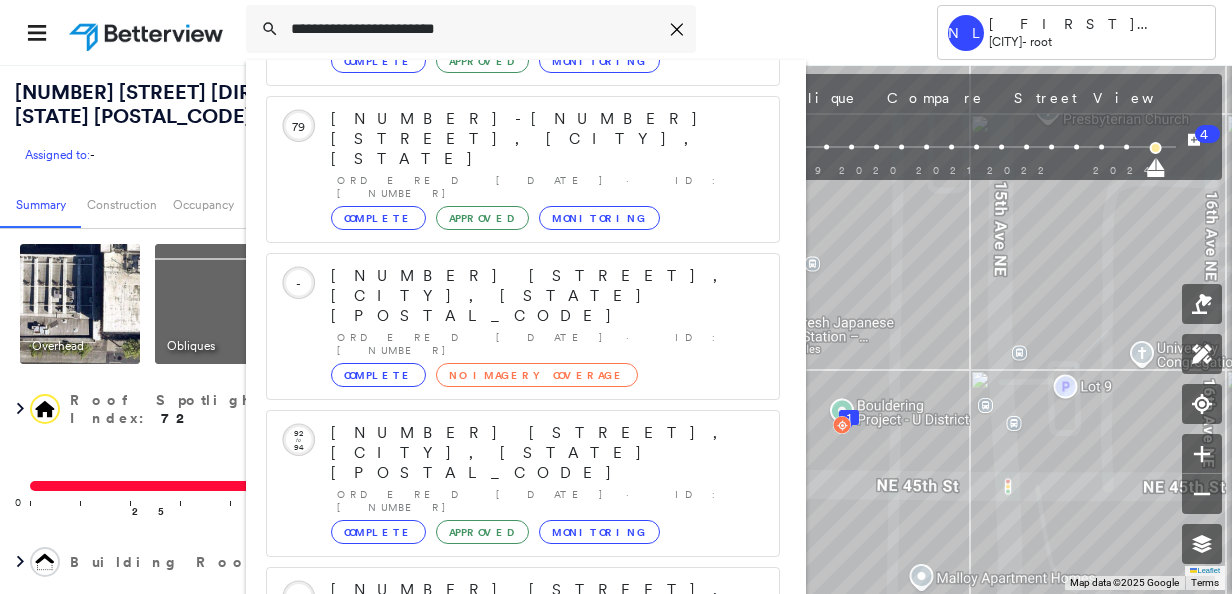 click on "Run a New Property Profile 1 result - Click to order a Property Profile" at bounding box center [523, 2099] 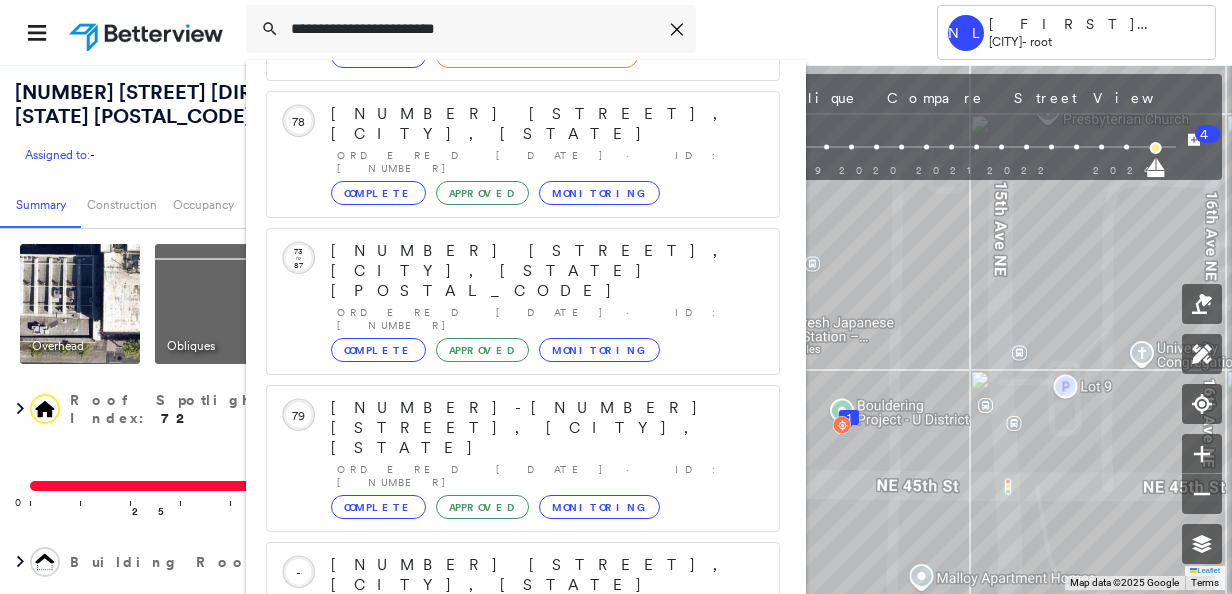 scroll, scrollTop: 2221, scrollLeft: 0, axis: vertical 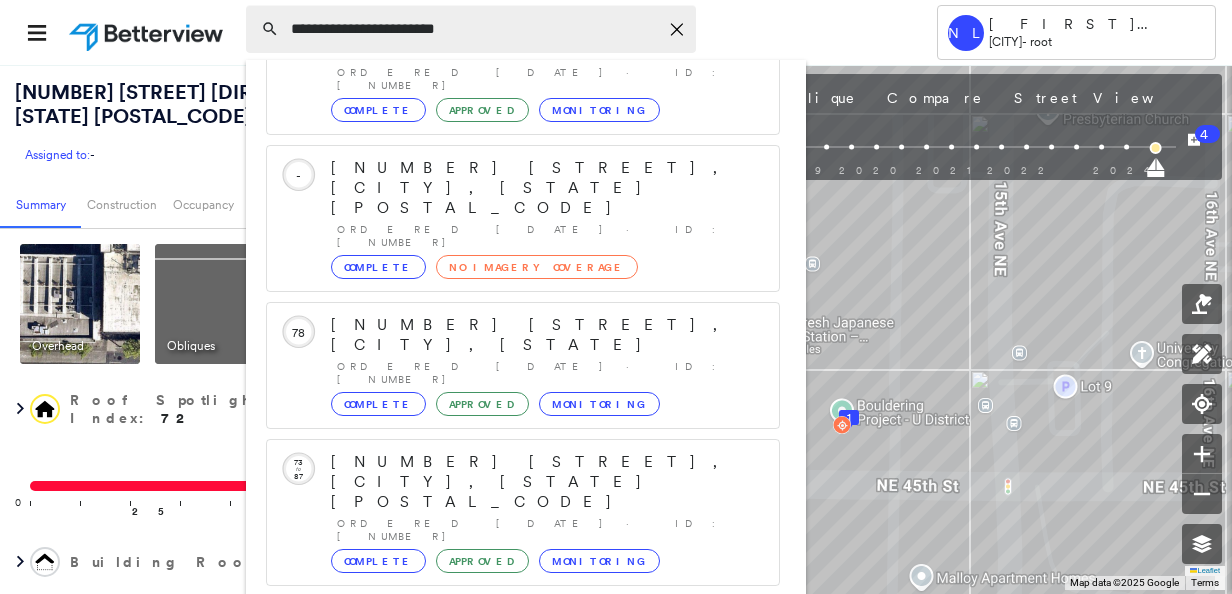 click on "Icon_Closemodal" 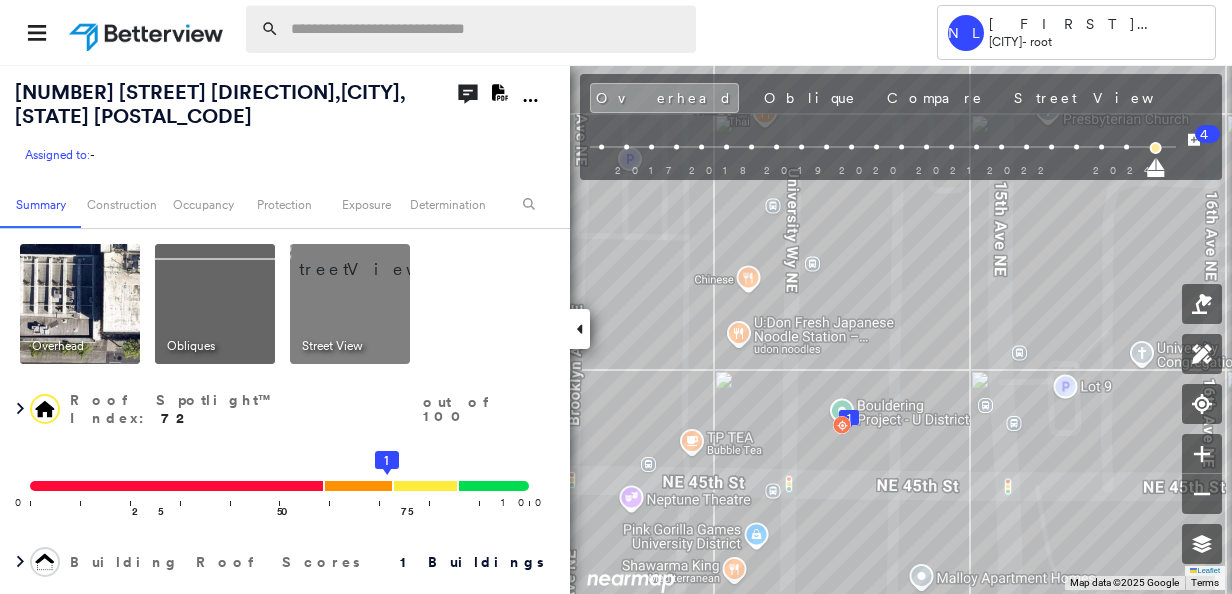 click at bounding box center [487, 29] 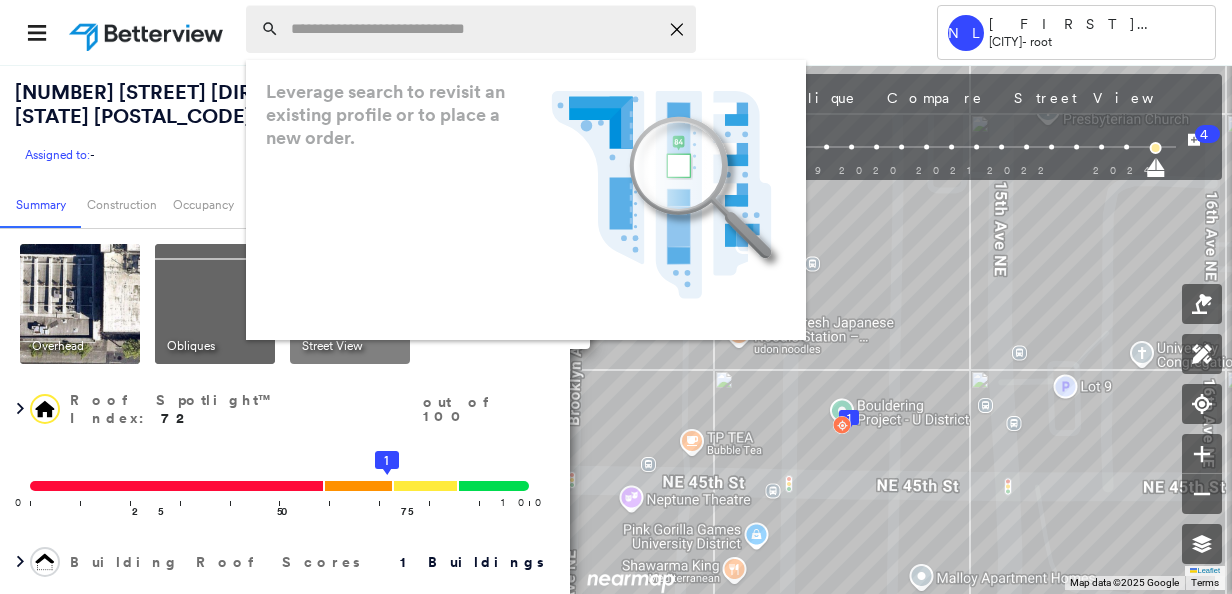 paste on "**********" 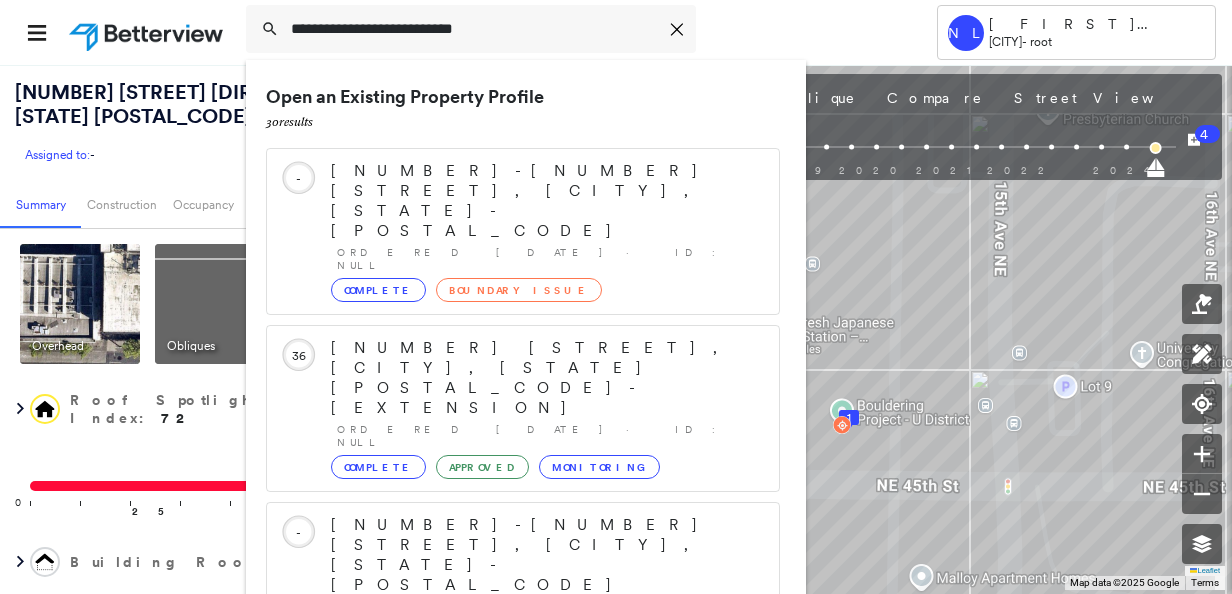 scroll, scrollTop: 206, scrollLeft: 0, axis: vertical 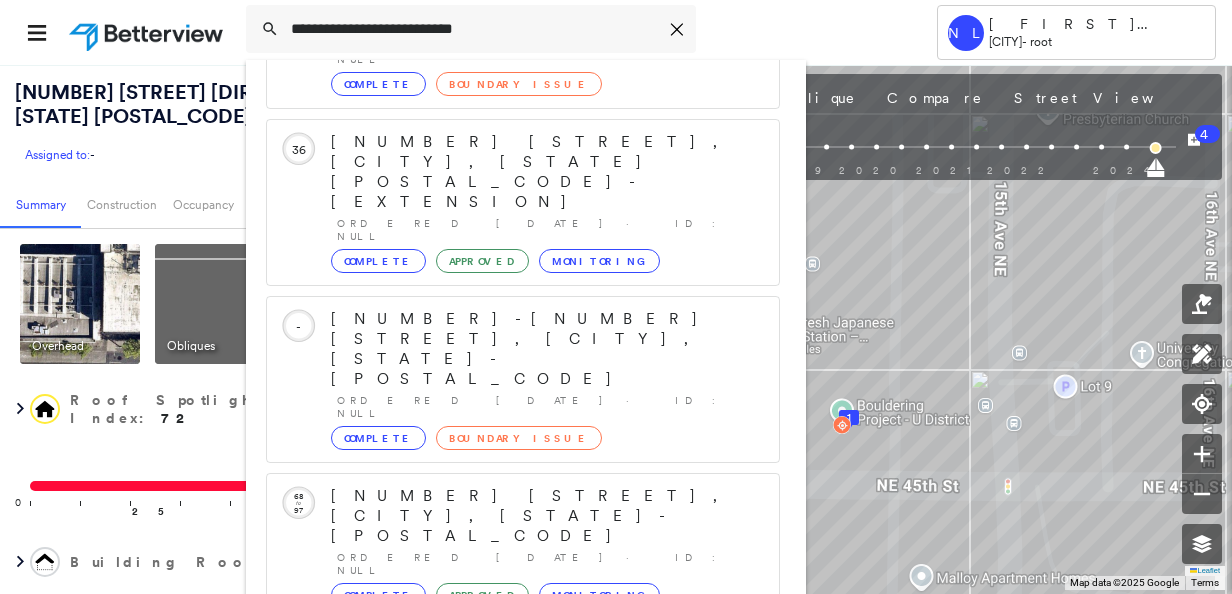 click on "1 result - Click to order a Property Profile" at bounding box center (371, 913) 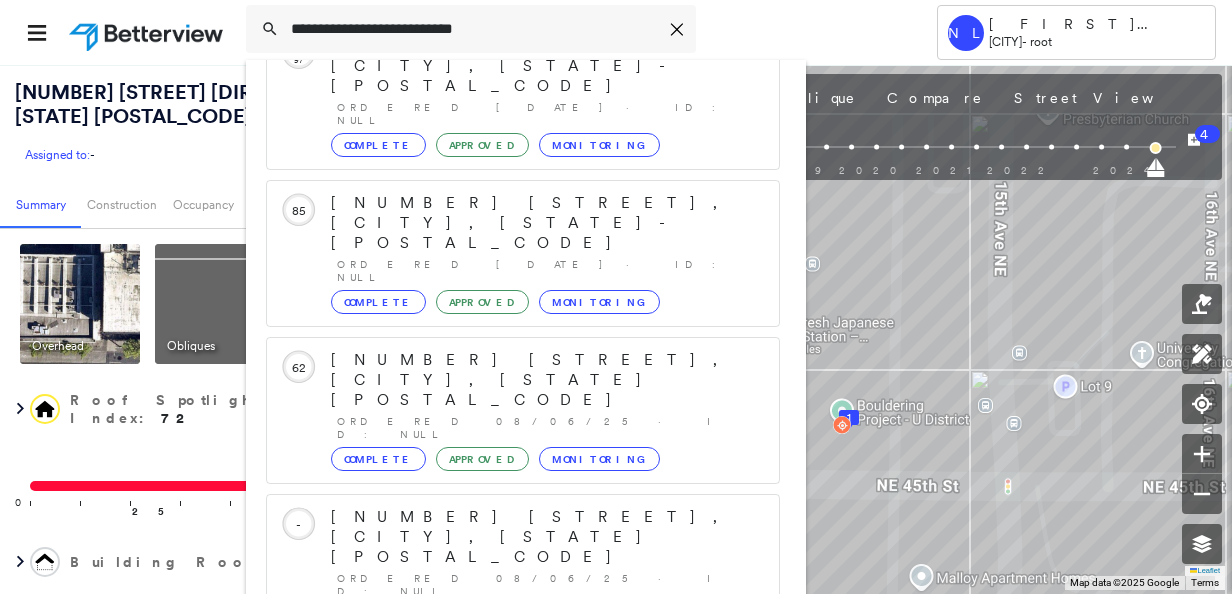 scroll, scrollTop: 719, scrollLeft: 0, axis: vertical 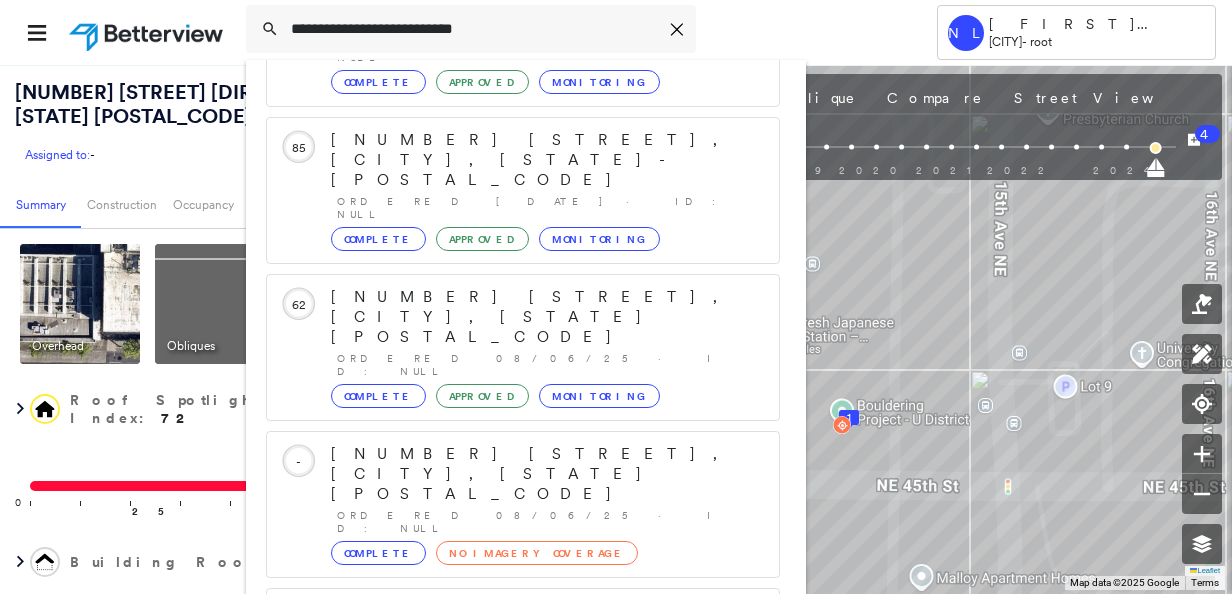 click on "Show  5  more existing properties" at bounding box center (524, 1092) 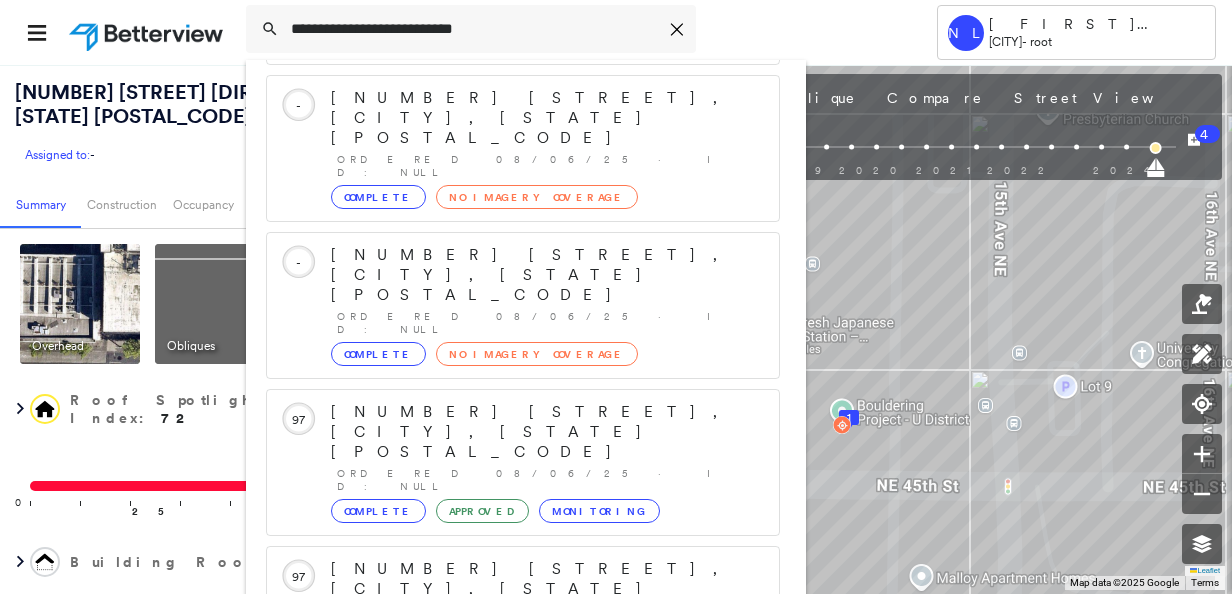click on "Show  5  more existing properties" at bounding box center [524, 1384] 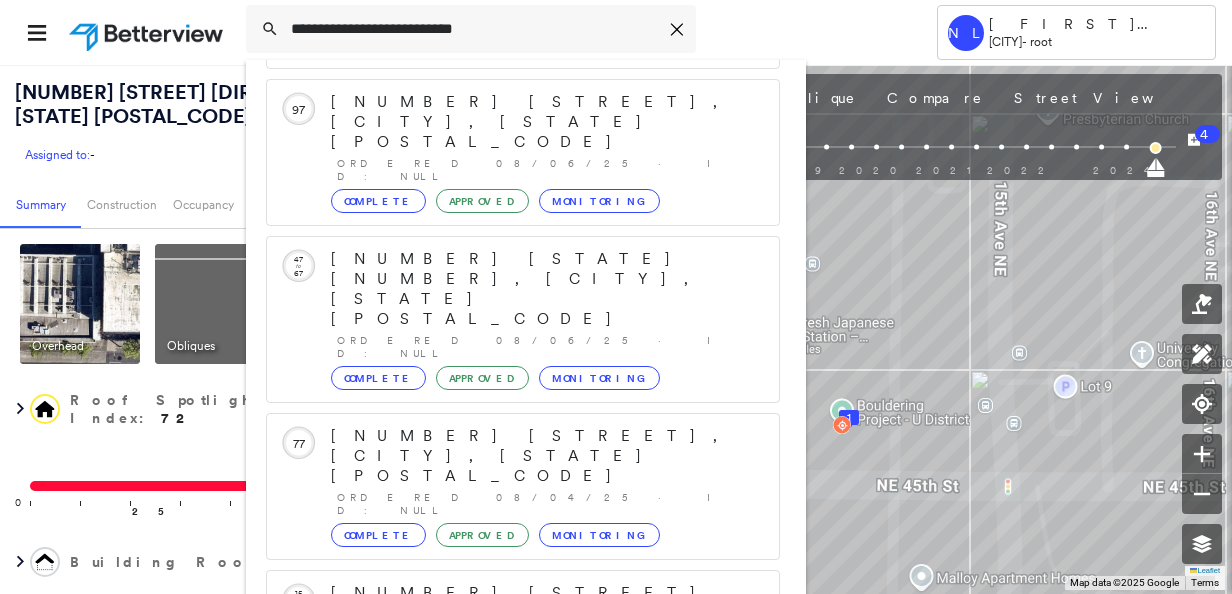 scroll, scrollTop: 1746, scrollLeft: 0, axis: vertical 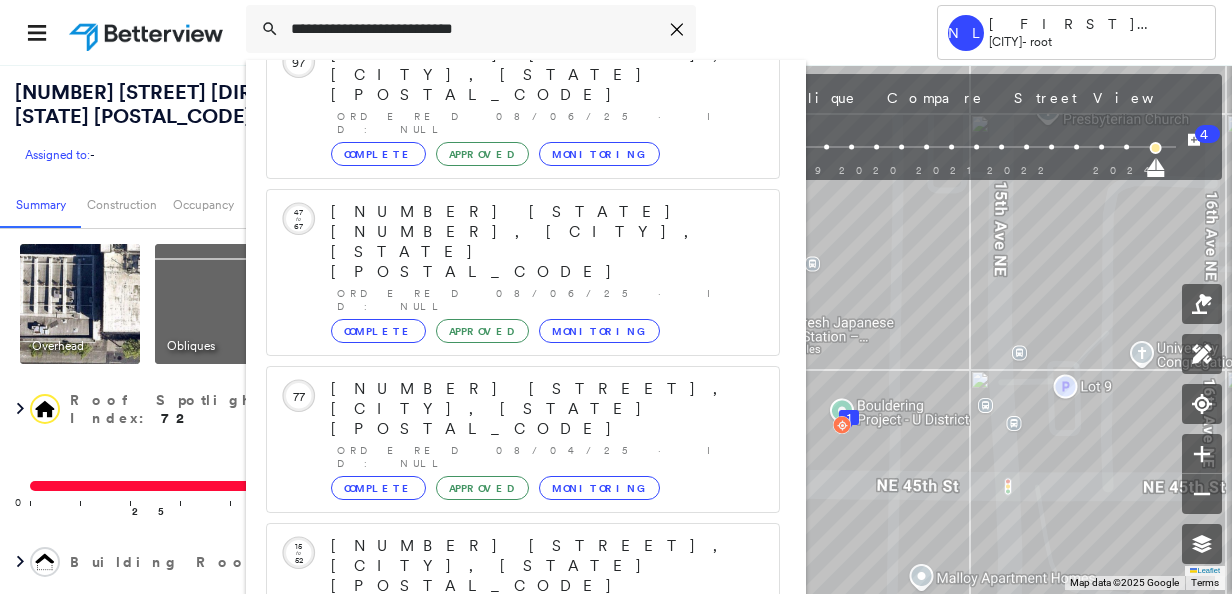 click on "Run a New Property Profile 1 result - Click to order a Property Profile" at bounding box center (523, 1736) 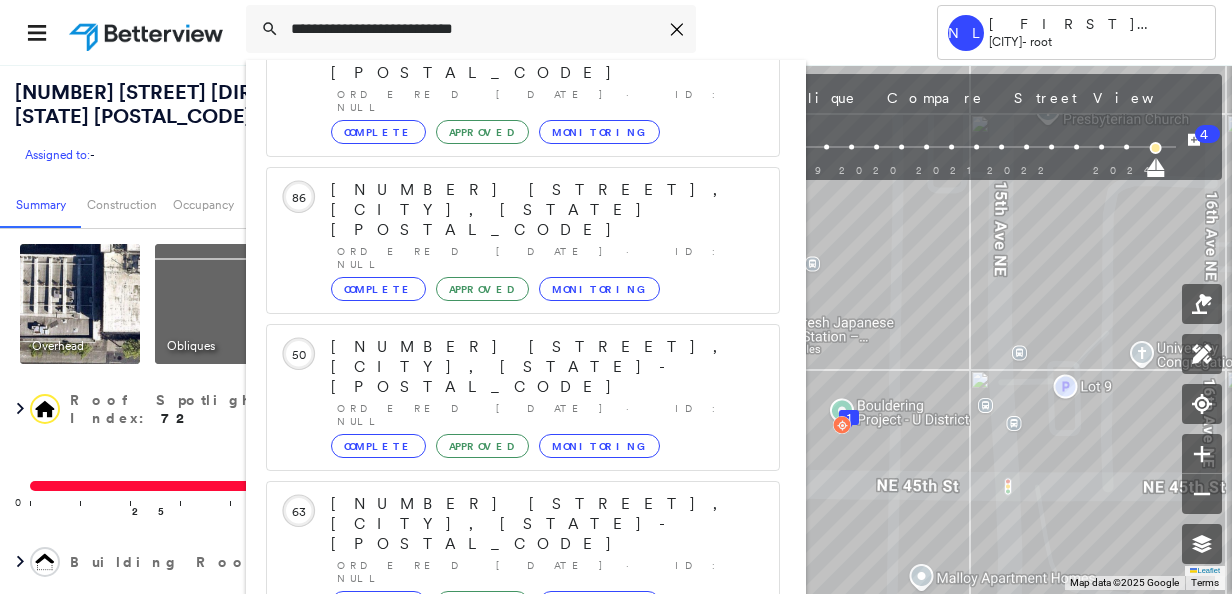 click on "Show  5  more existing properties" at bounding box center (524, 1947) 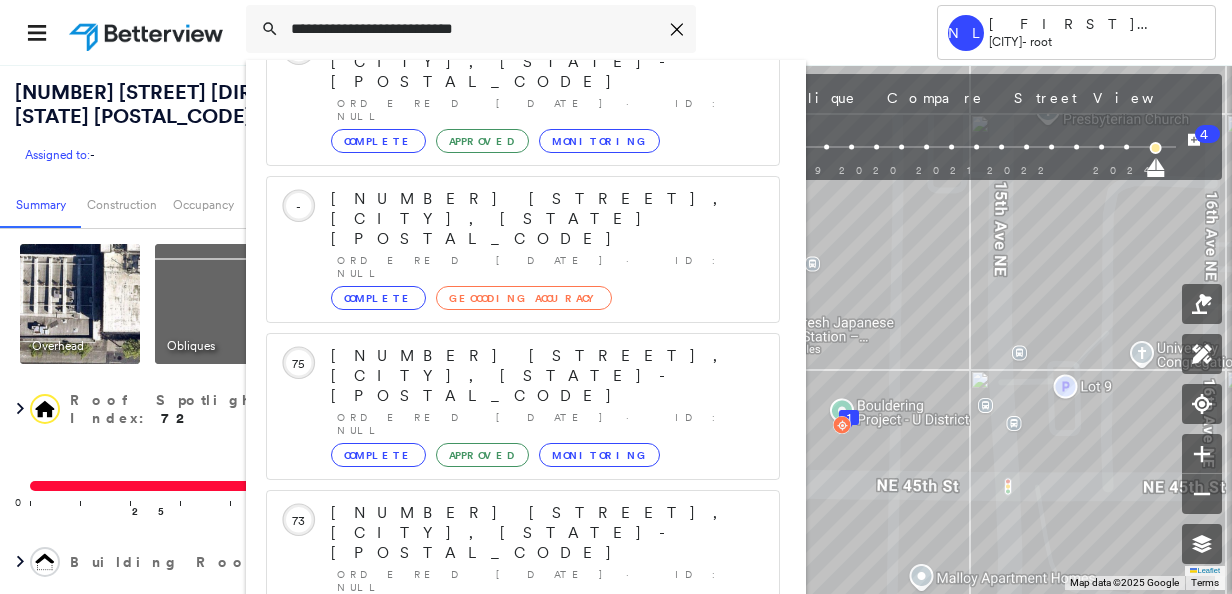 scroll, scrollTop: 2021, scrollLeft: 0, axis: vertical 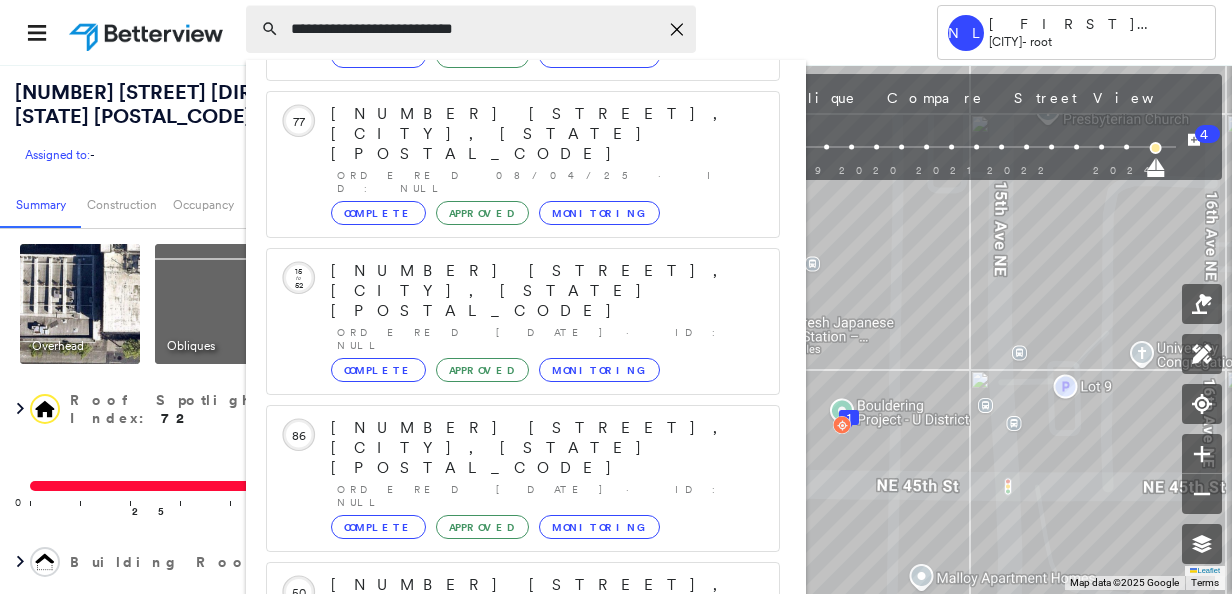 click on "**********" at bounding box center [474, 29] 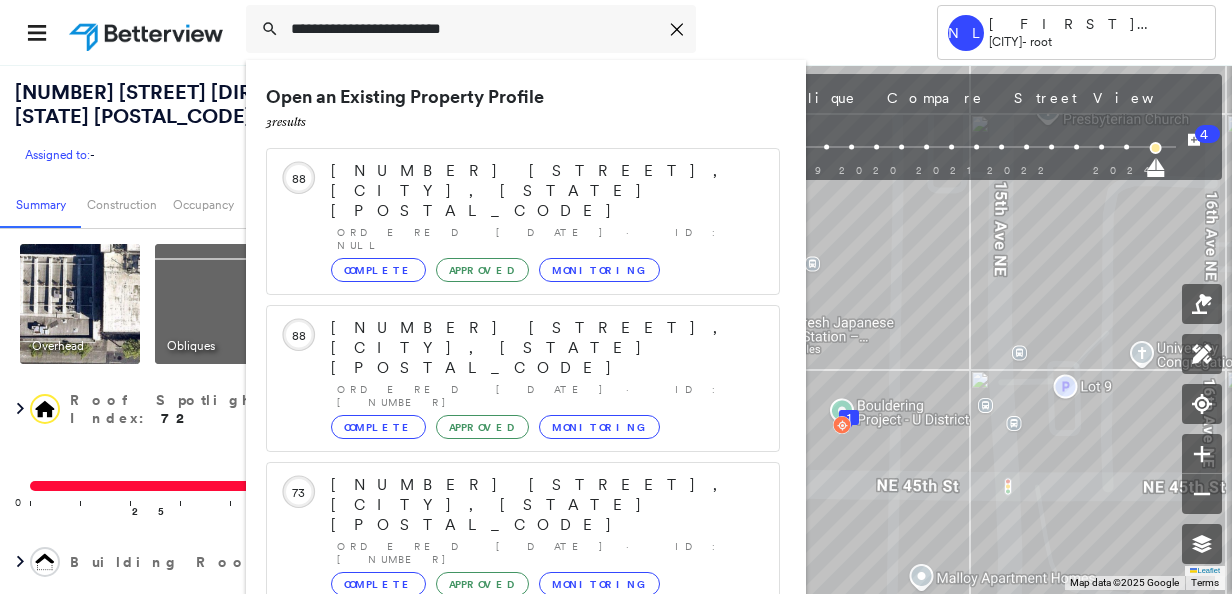 type on "**********" 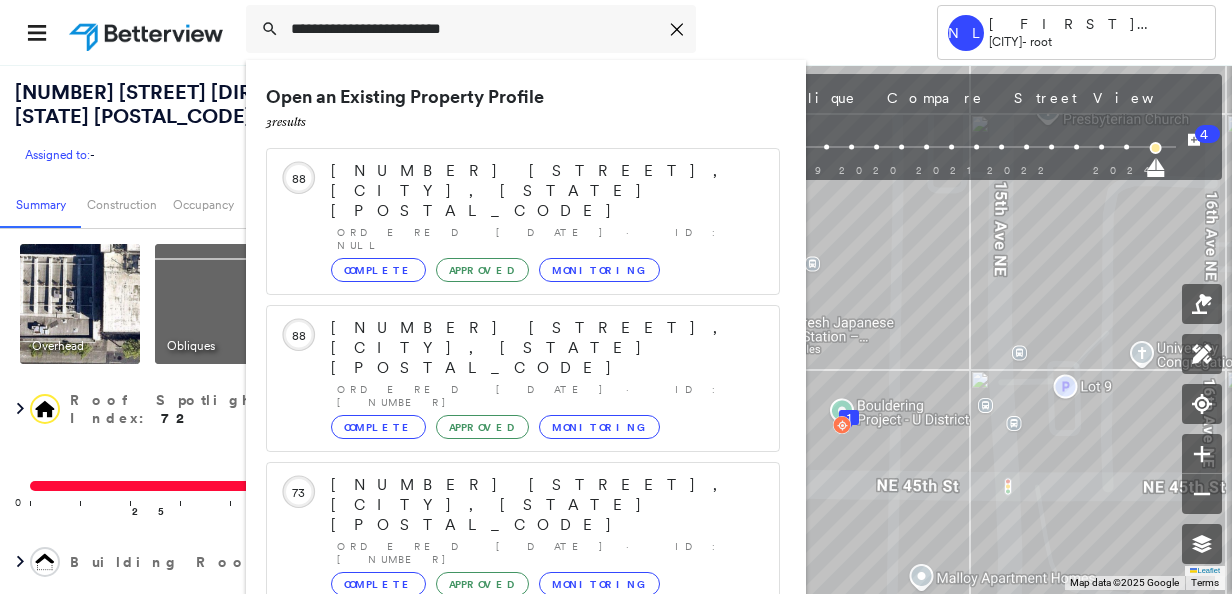 click on "[NUMBER] [STREET], [CITY], [STATE], [COUNTRY]" at bounding box center (501, 745) 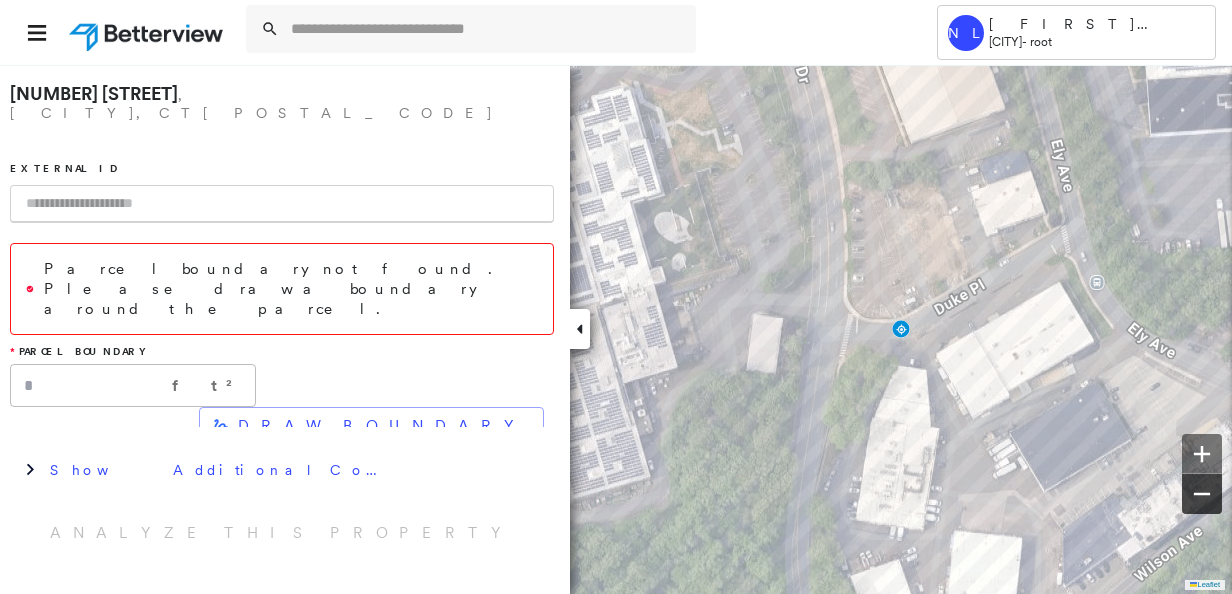 click 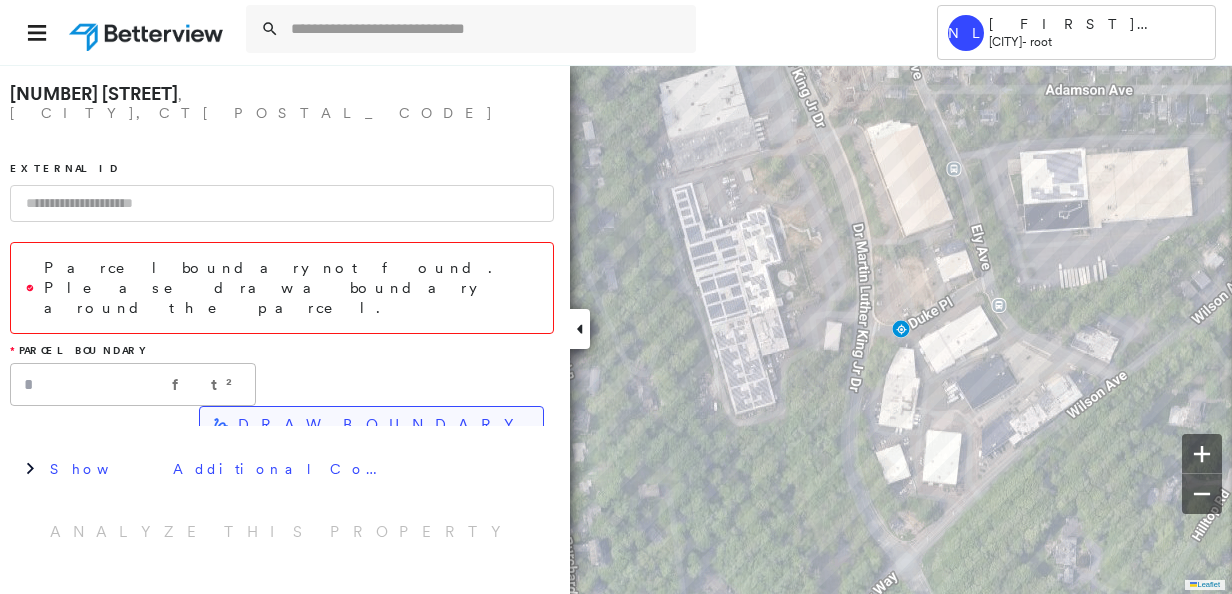click on "DRAW BOUNDARY" at bounding box center (382, 425) 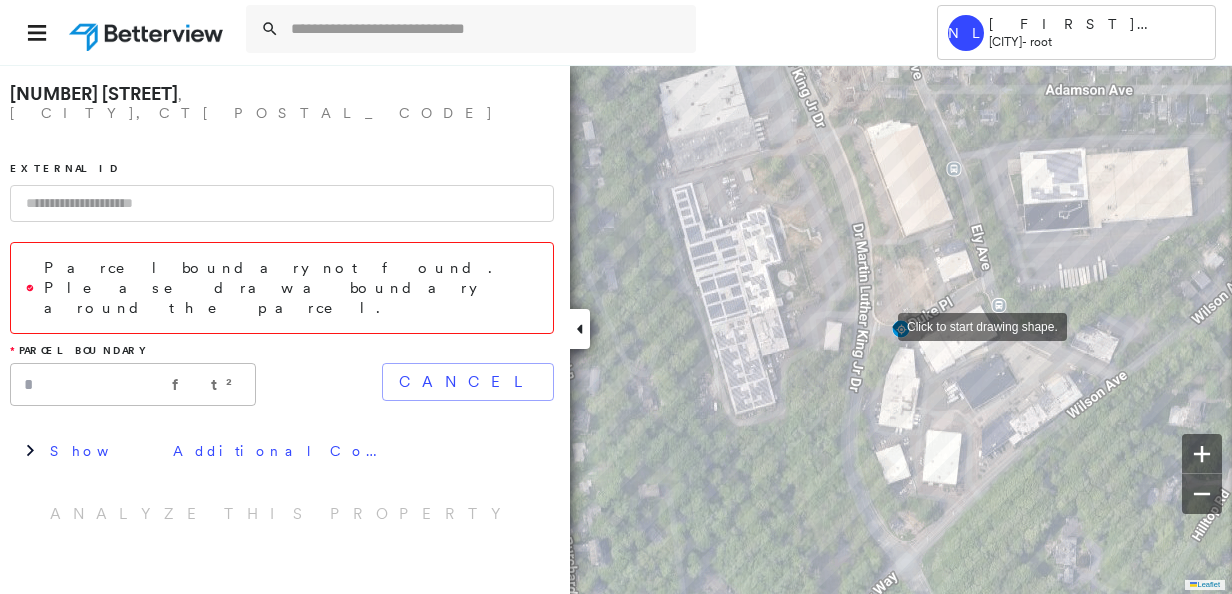 click at bounding box center [878, 325] 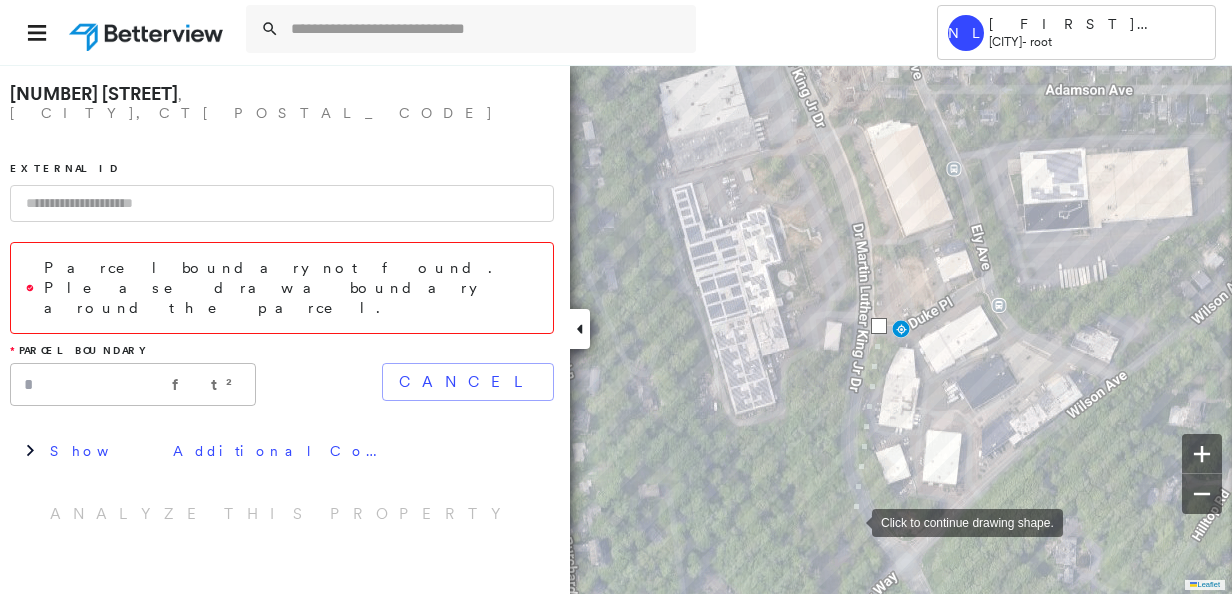 click at bounding box center (852, 521) 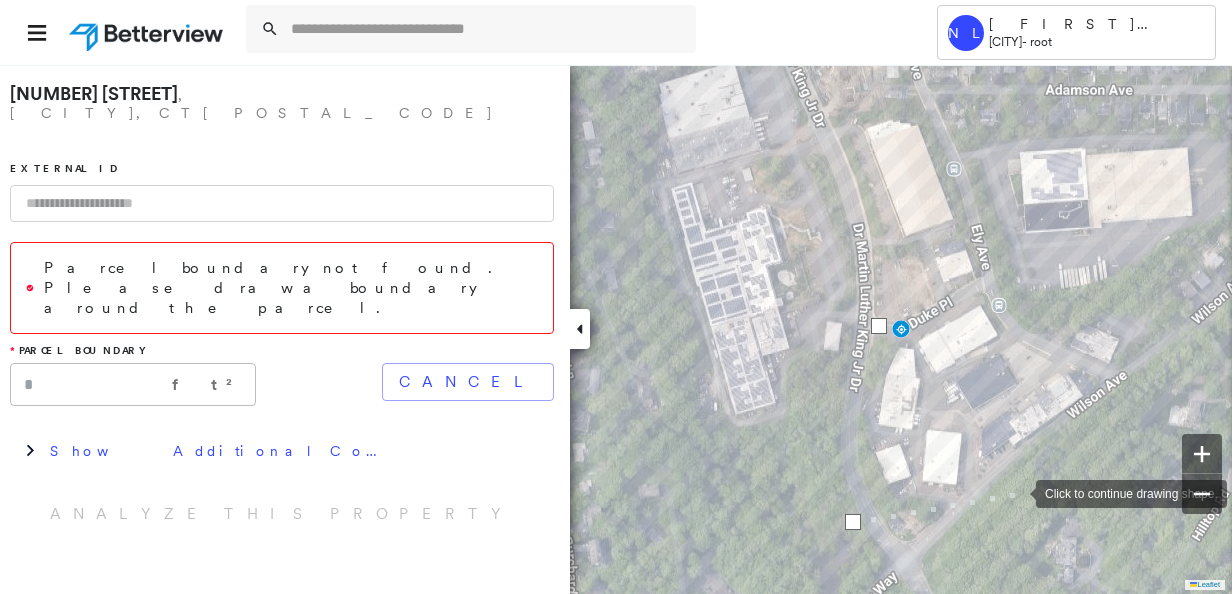 click at bounding box center (1016, 492) 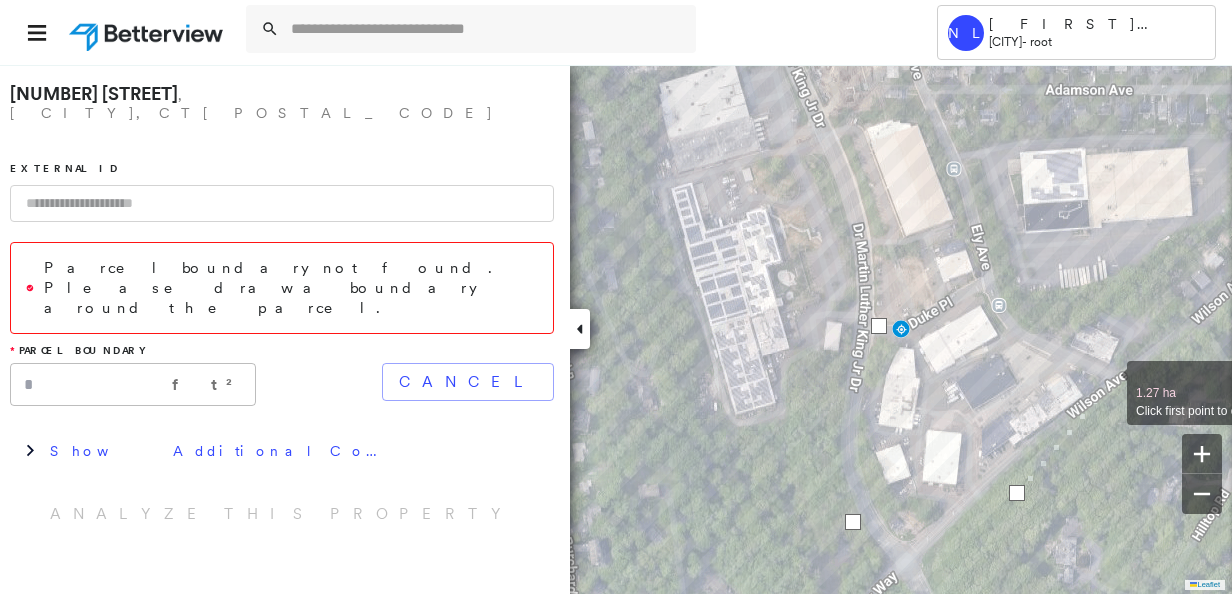 click at bounding box center [1107, 382] 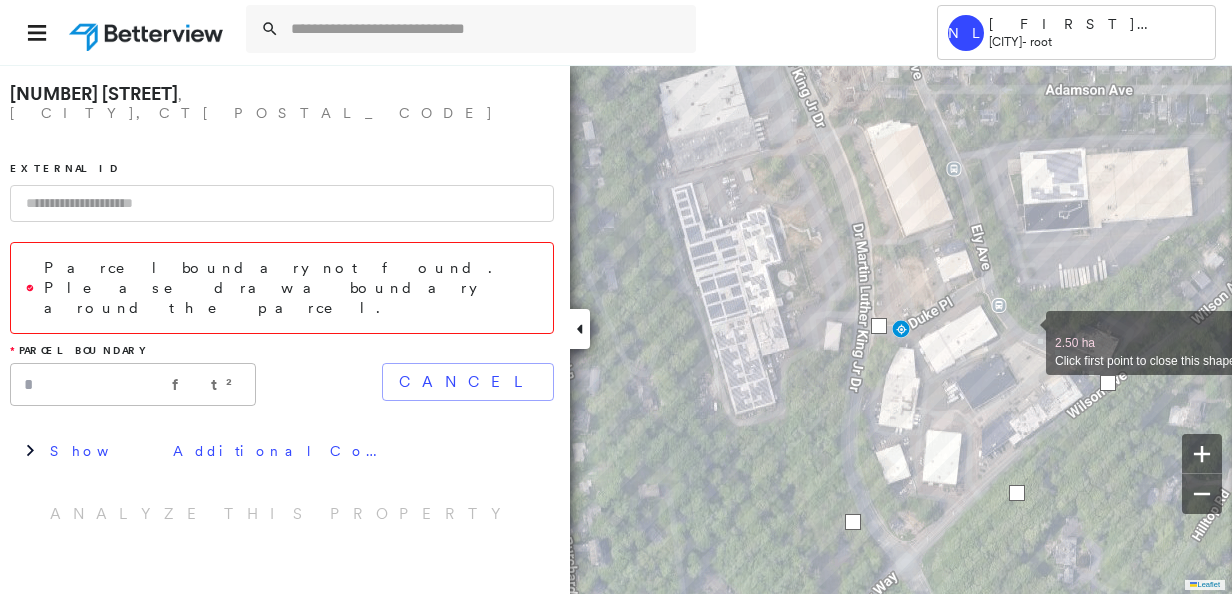 click at bounding box center (1026, 332) 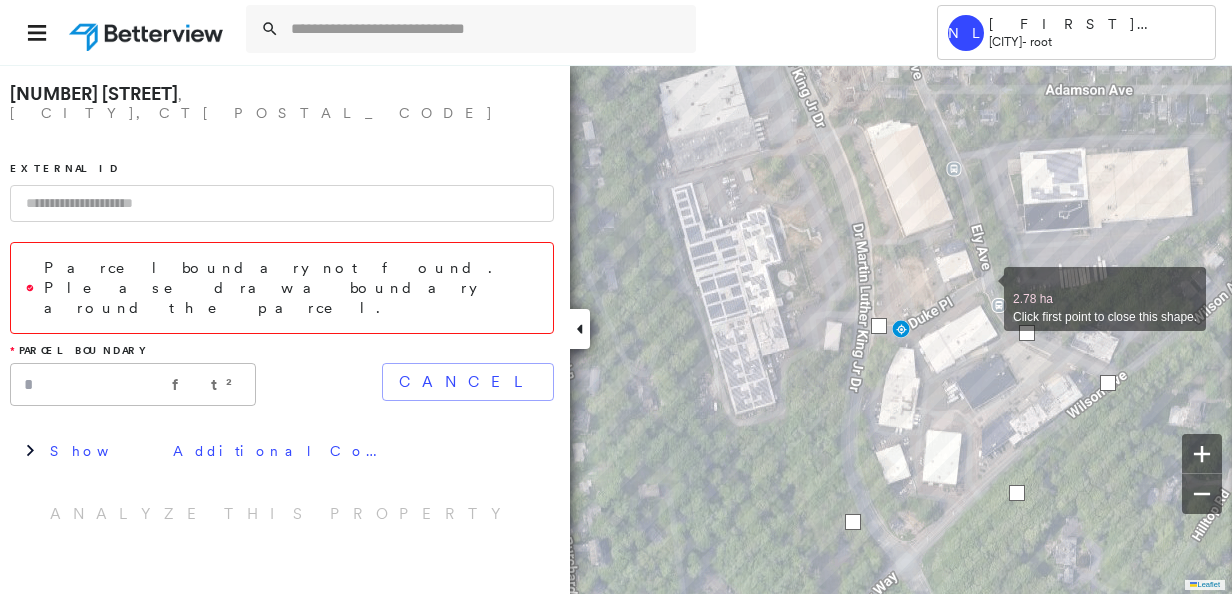 click at bounding box center (984, 288) 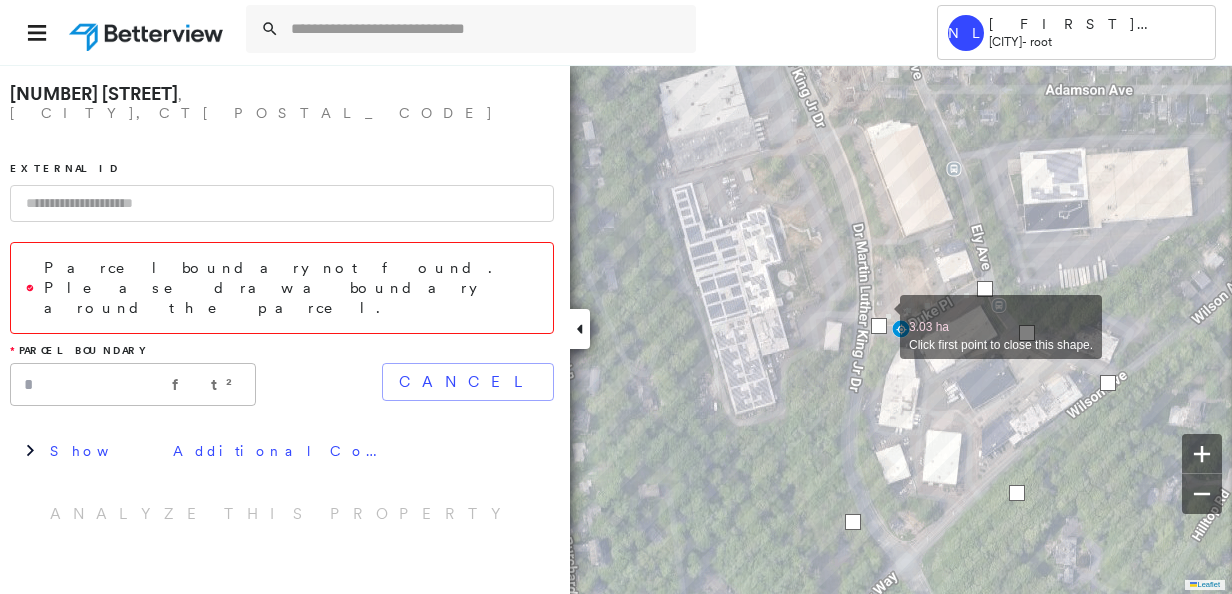 type on "*******" 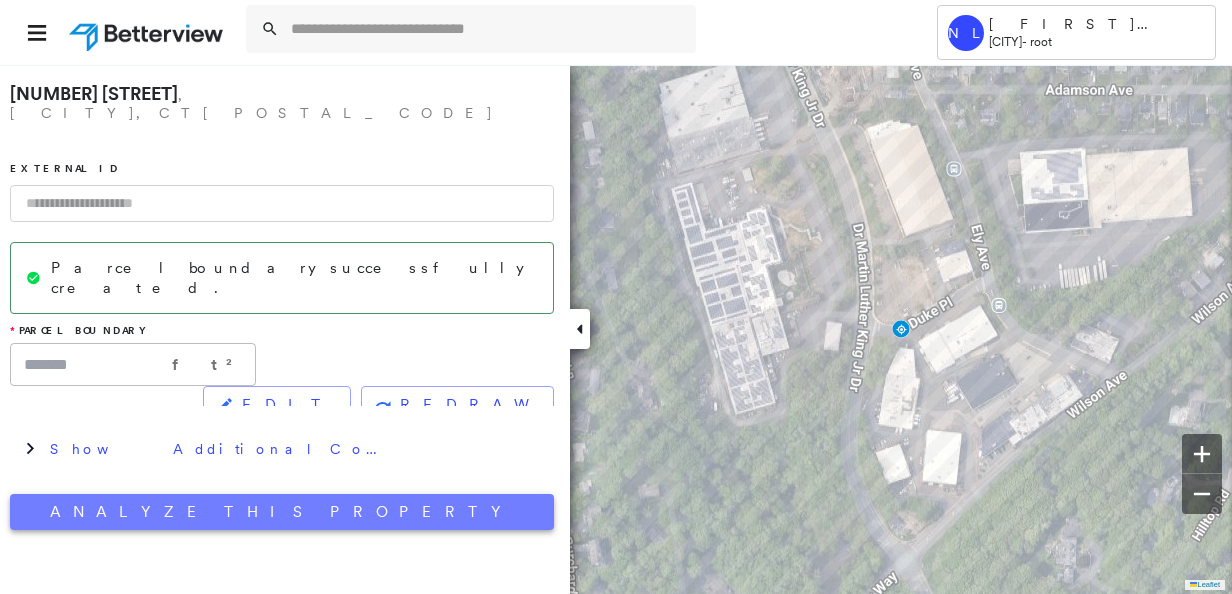 click on "Analyze This Property" at bounding box center [282, 512] 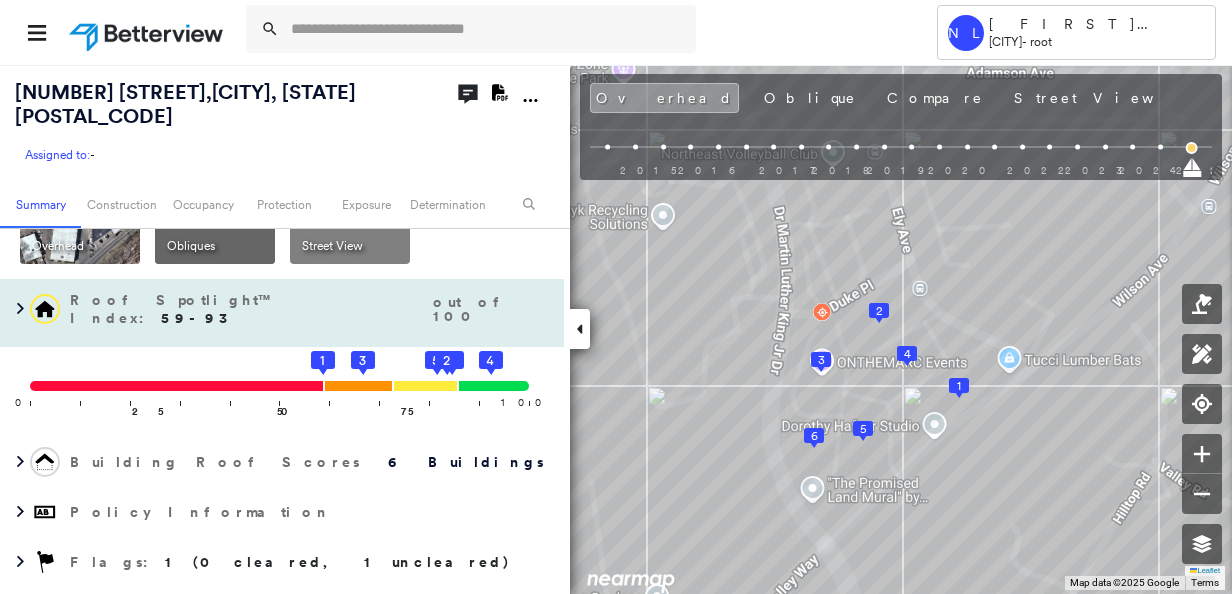 scroll, scrollTop: 0, scrollLeft: 0, axis: both 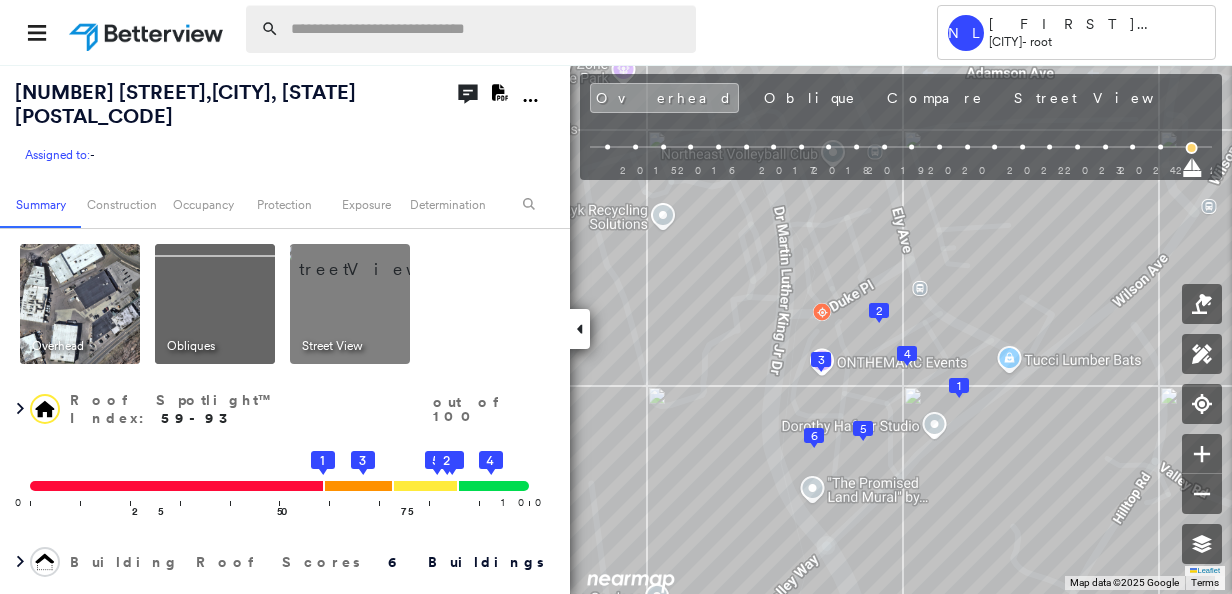 click at bounding box center [487, 29] 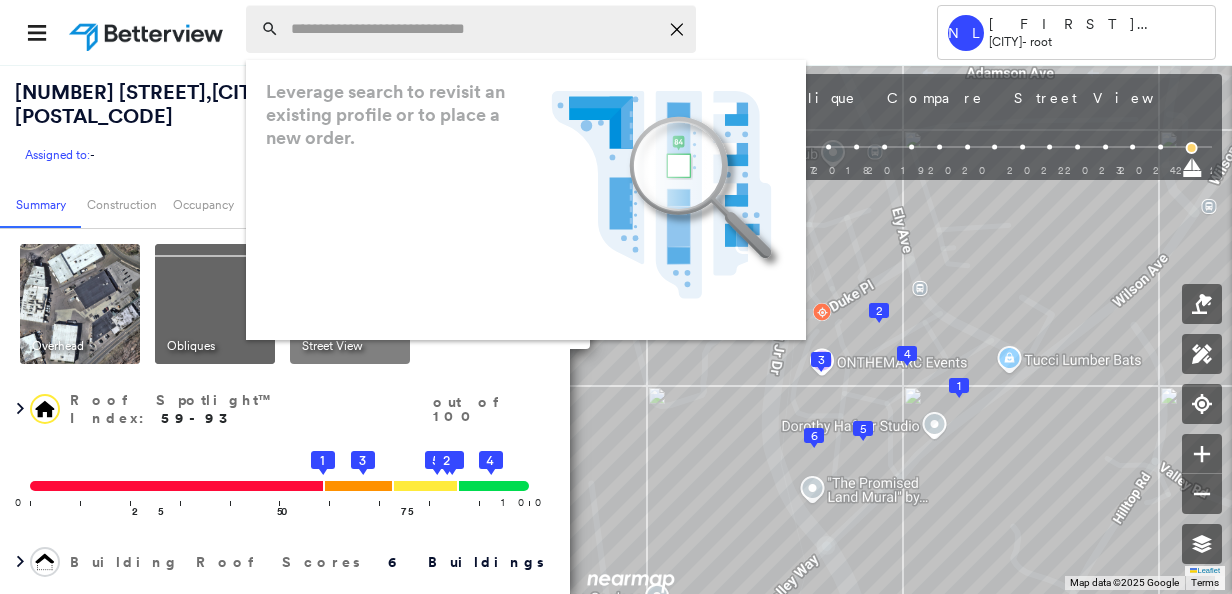 paste on "**********" 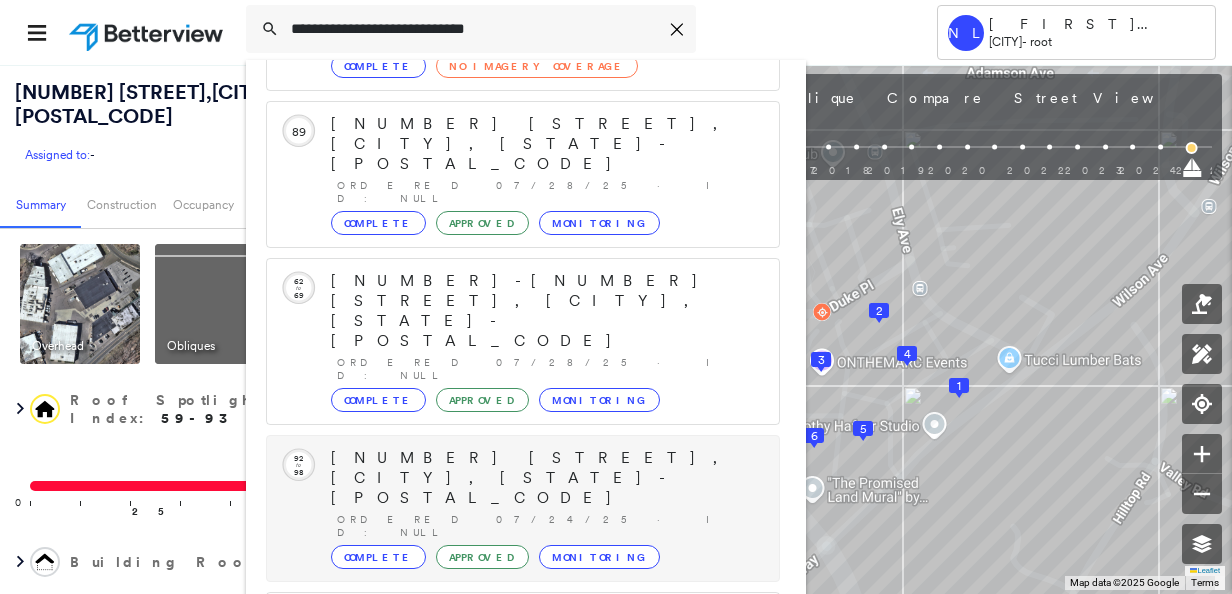 scroll, scrollTop: 206, scrollLeft: 0, axis: vertical 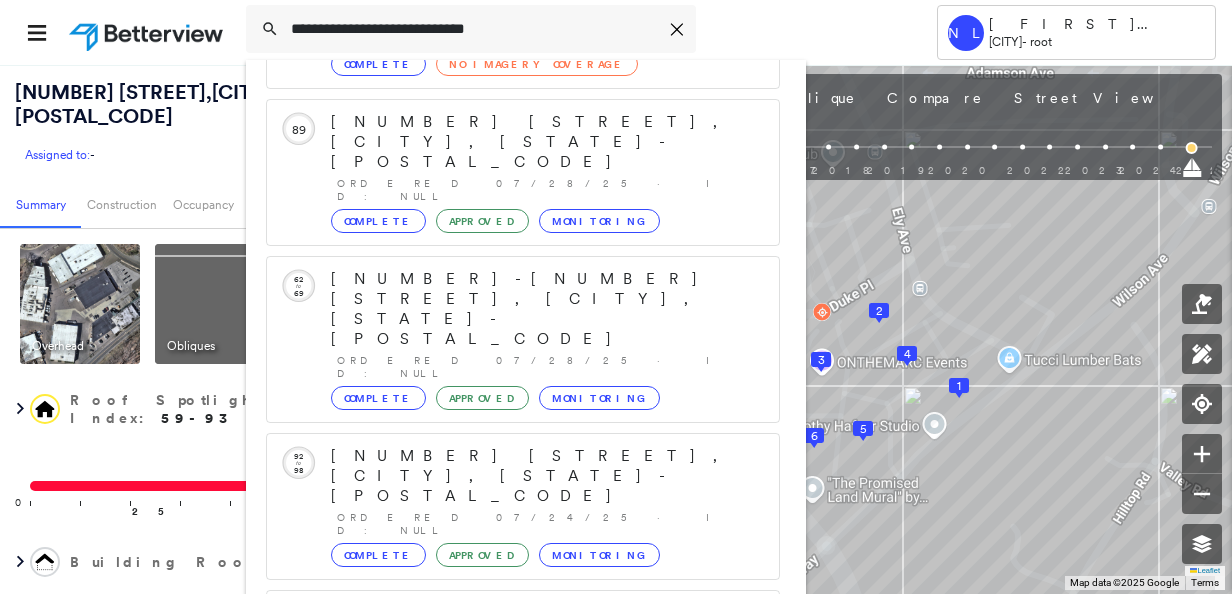 type on "**********" 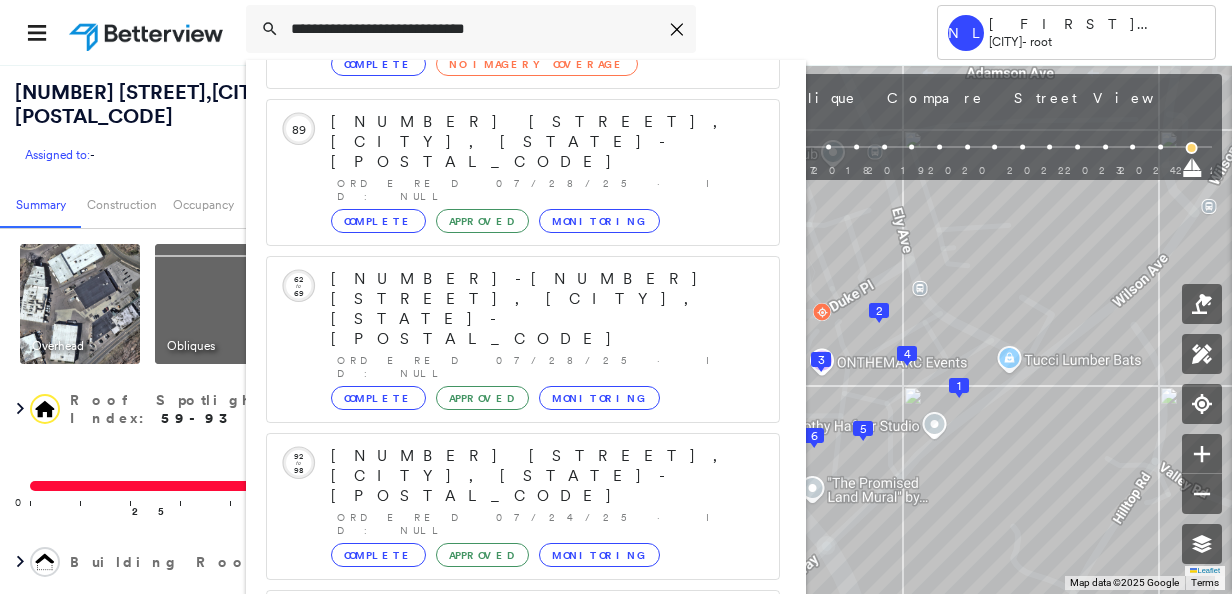 click on "Show  5  more existing properties" at bounding box center [524, 800] 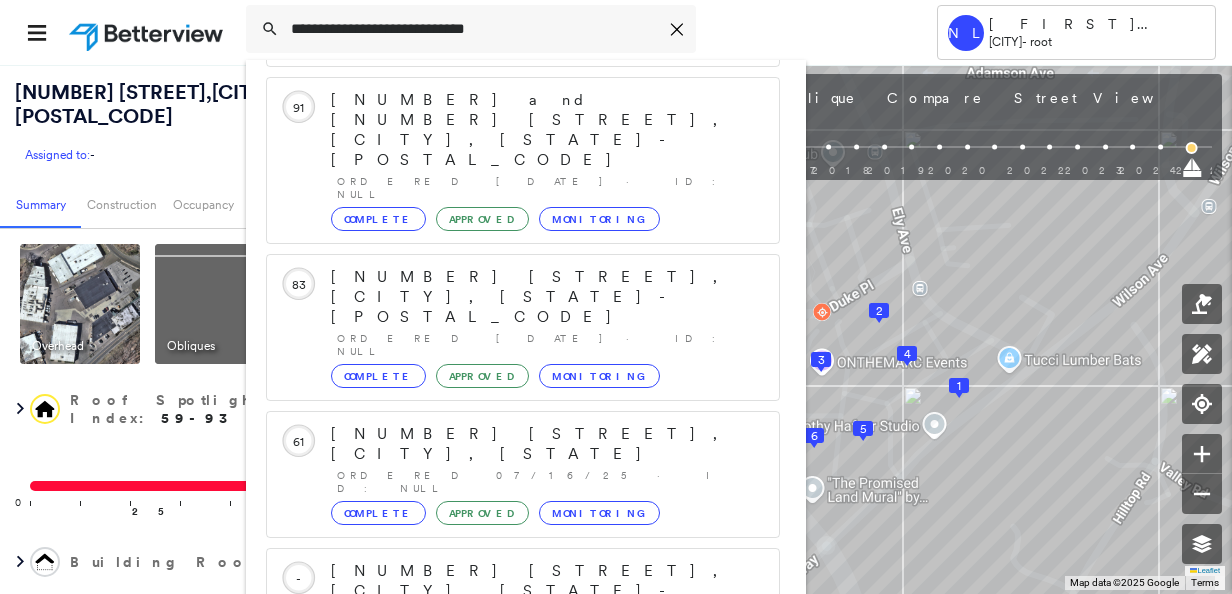 click on "Show  5  more existing properties" at bounding box center (524, 1072) 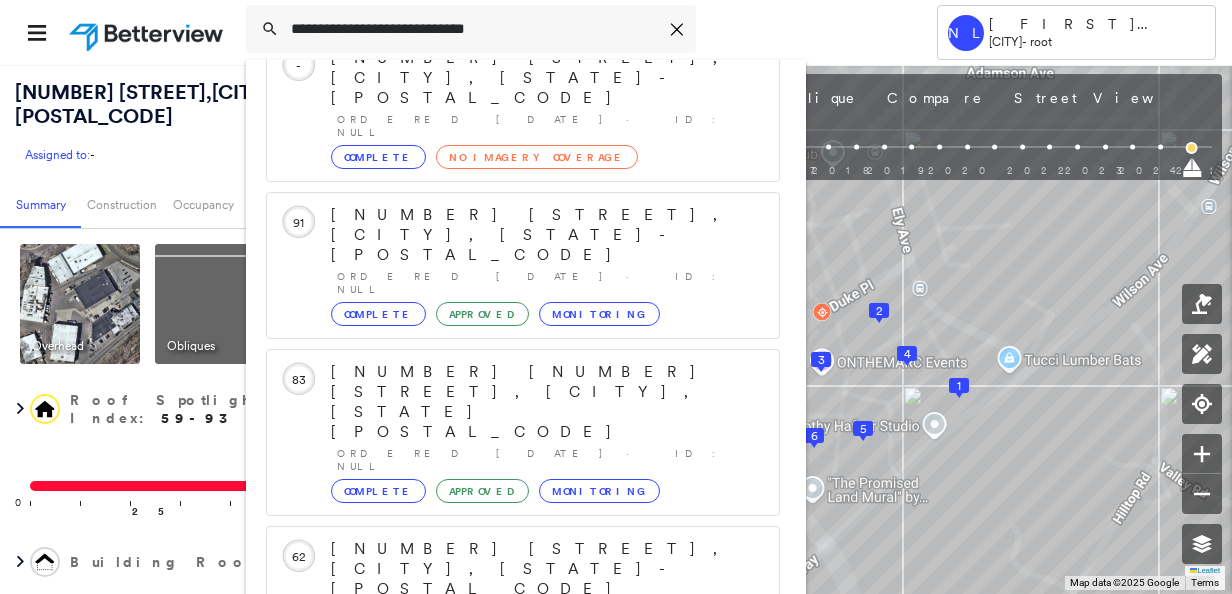 click on "Show  5  more existing properties" at bounding box center [524, 1344] 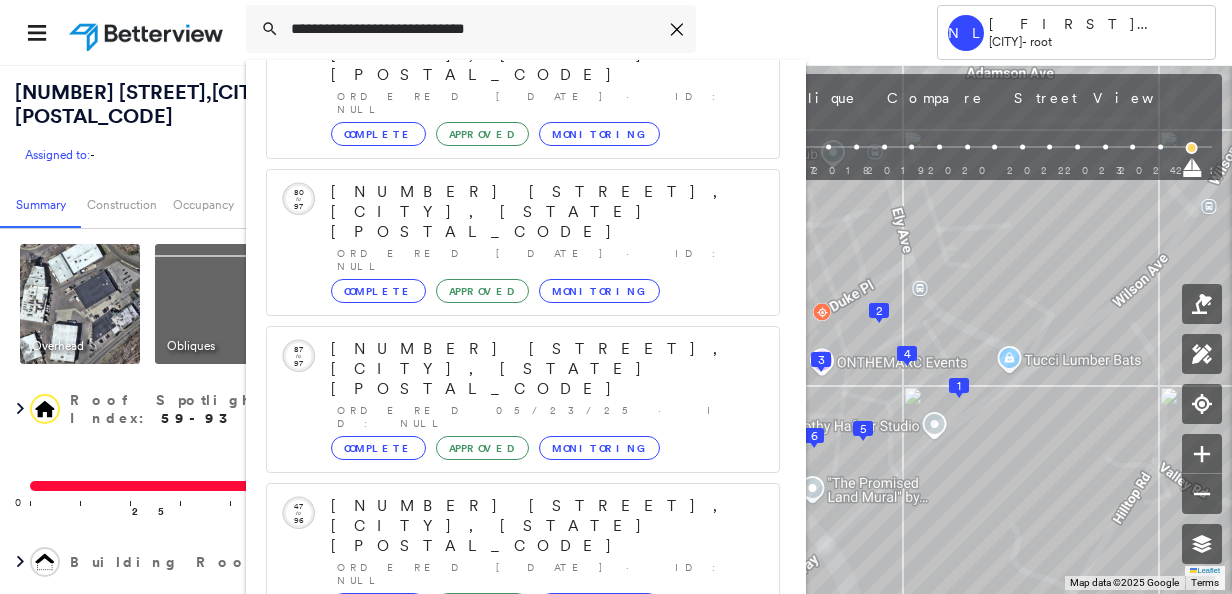 click on "Show  5  more existing properties" at bounding box center (524, 1635) 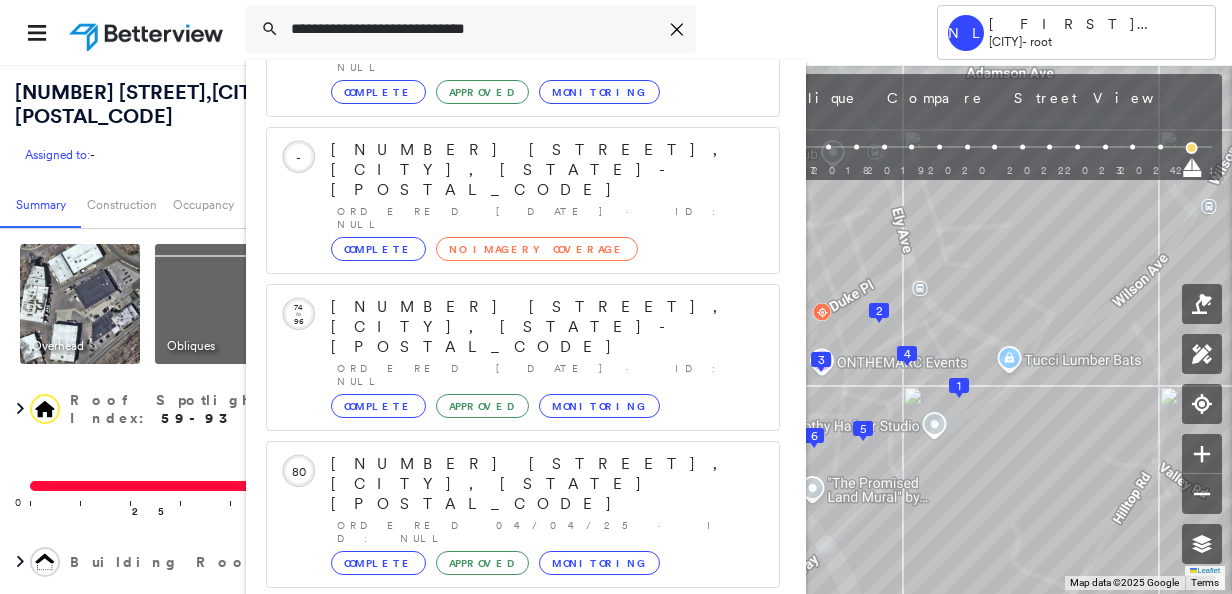click on "Show  5  more existing properties" at bounding box center (524, 1907) 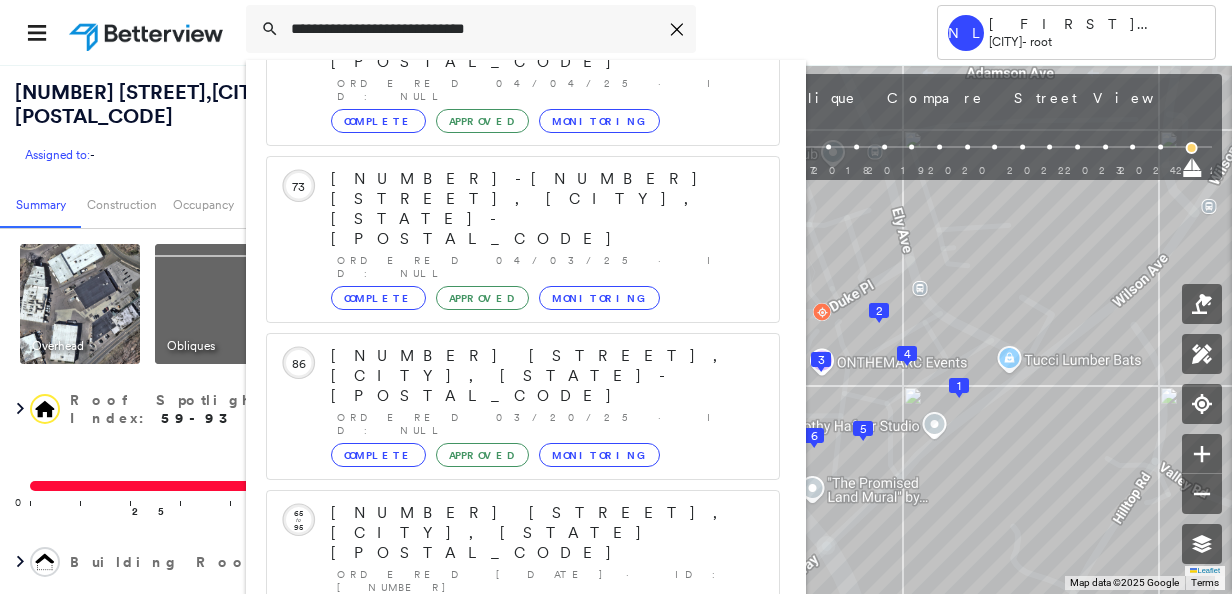scroll, scrollTop: 2721, scrollLeft: 0, axis: vertical 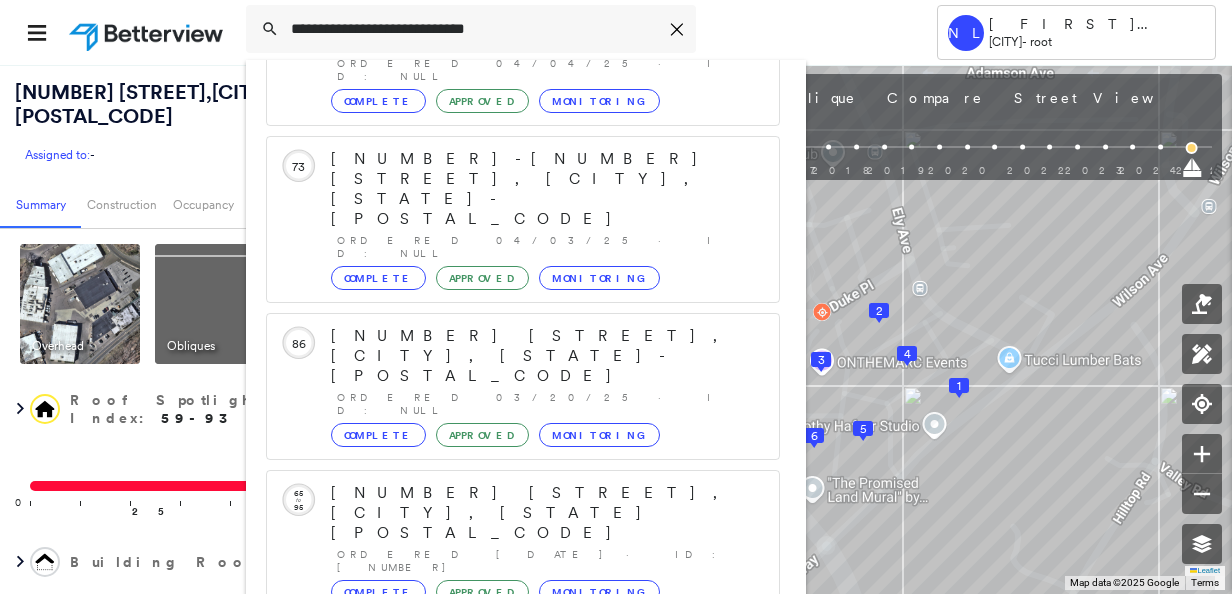 click on "1 result - Click to order a Property Profile" at bounding box center [523, 2291] 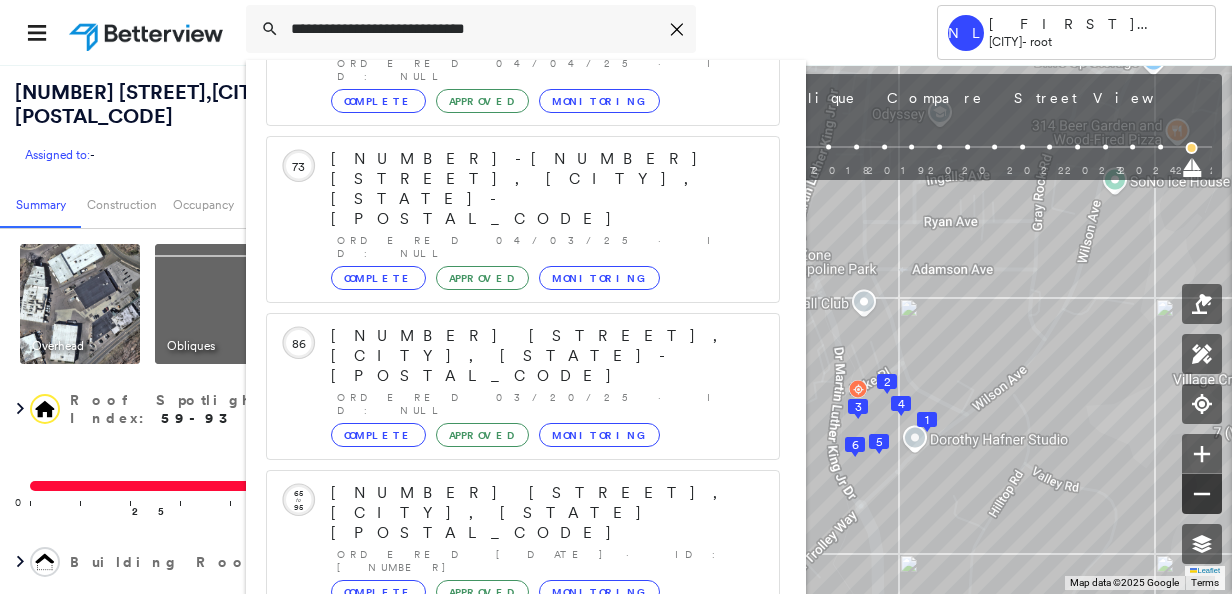 click 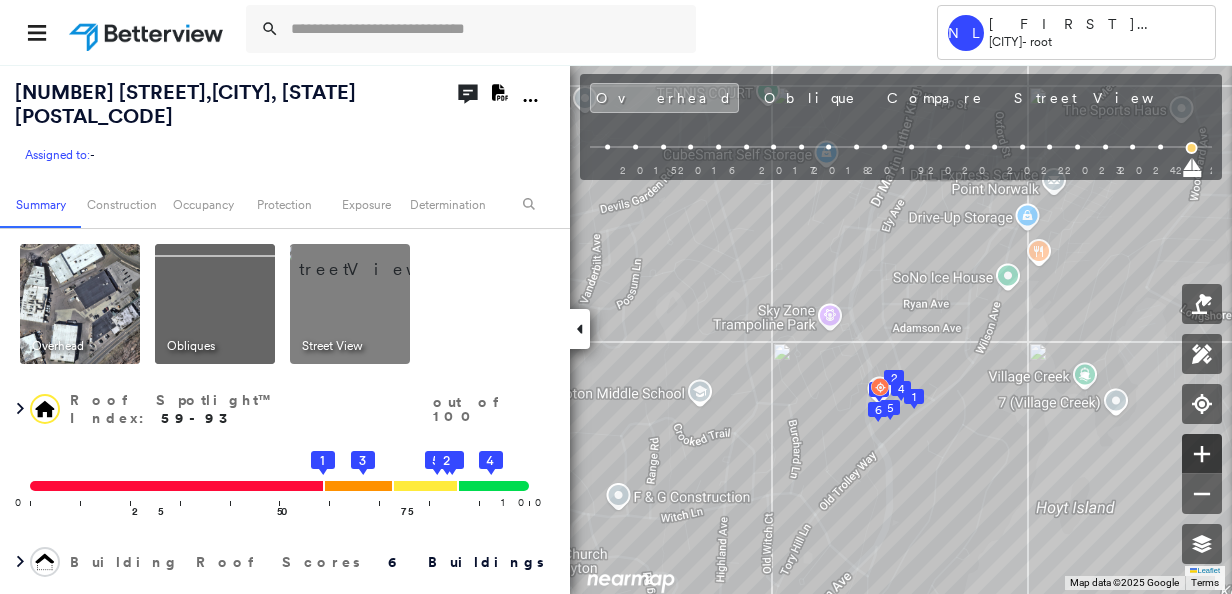 click 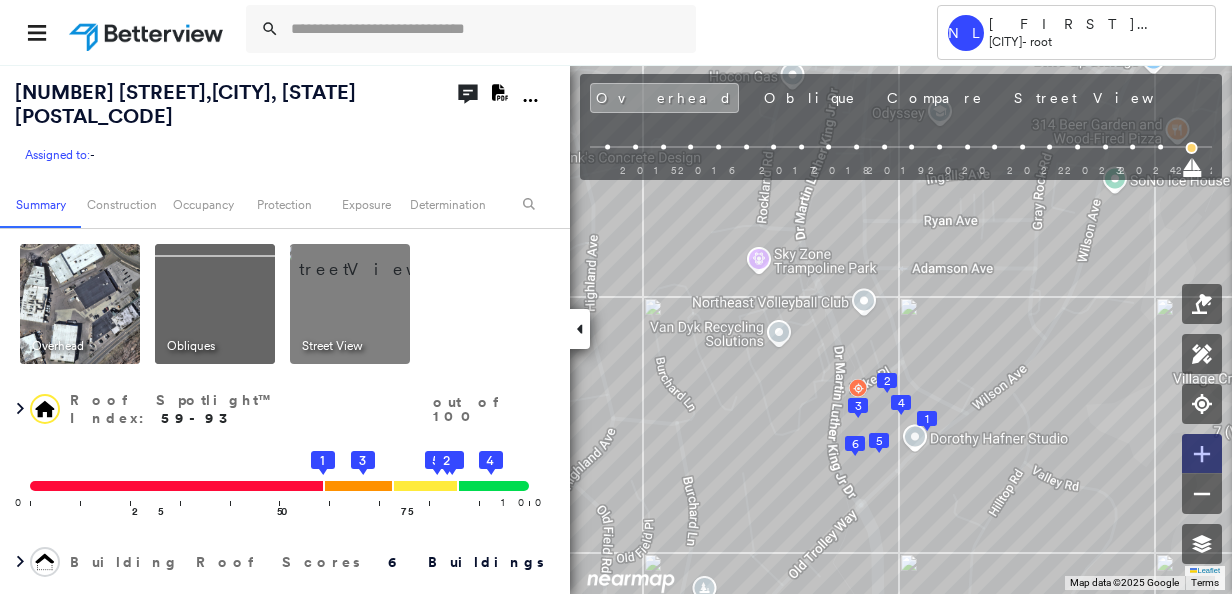 click 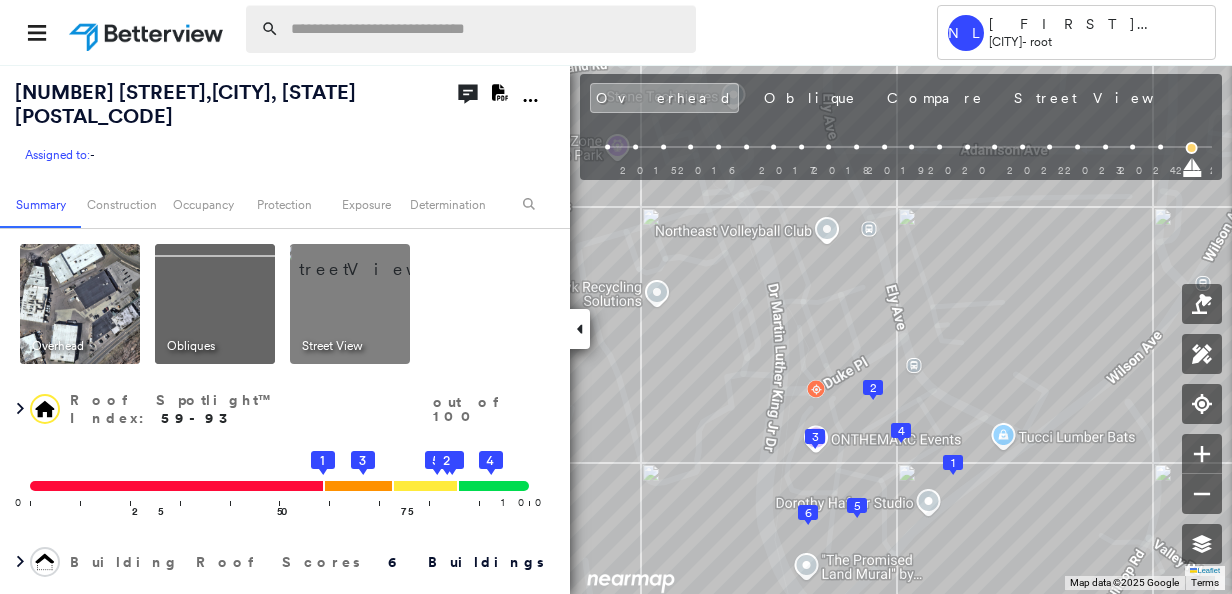 click at bounding box center (487, 29) 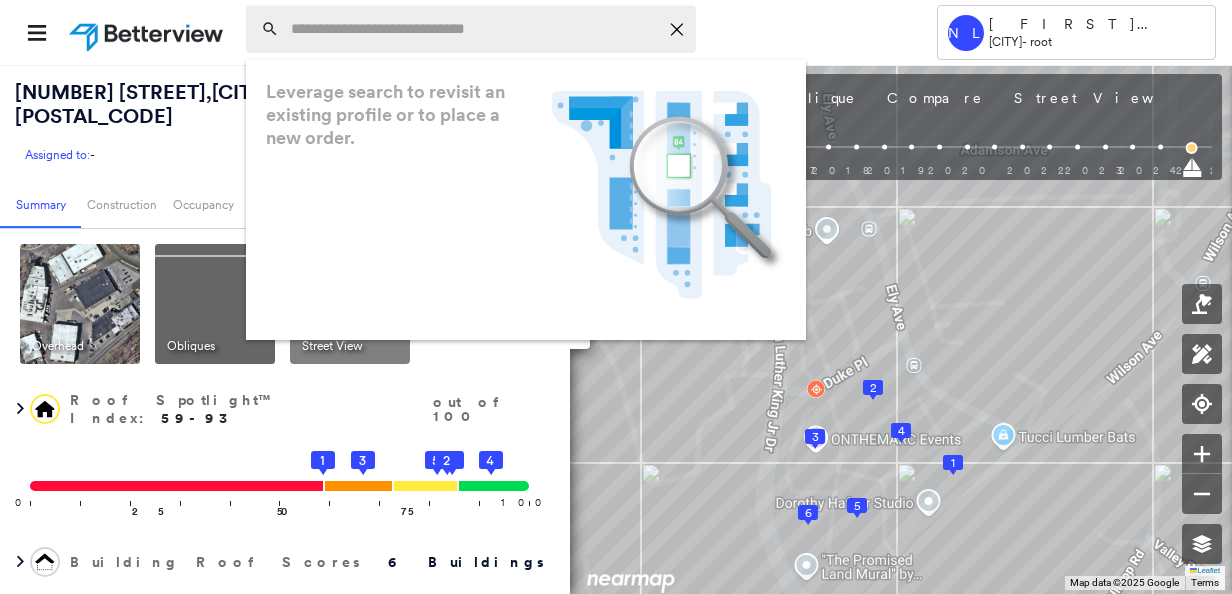paste on "**********" 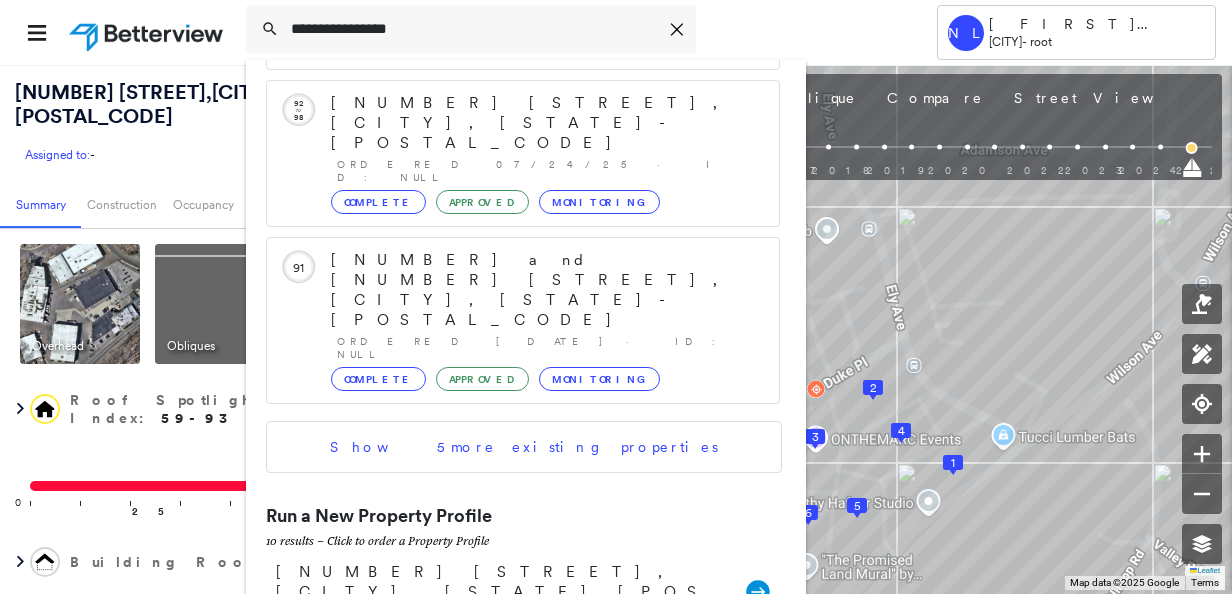 scroll, scrollTop: 600, scrollLeft: 0, axis: vertical 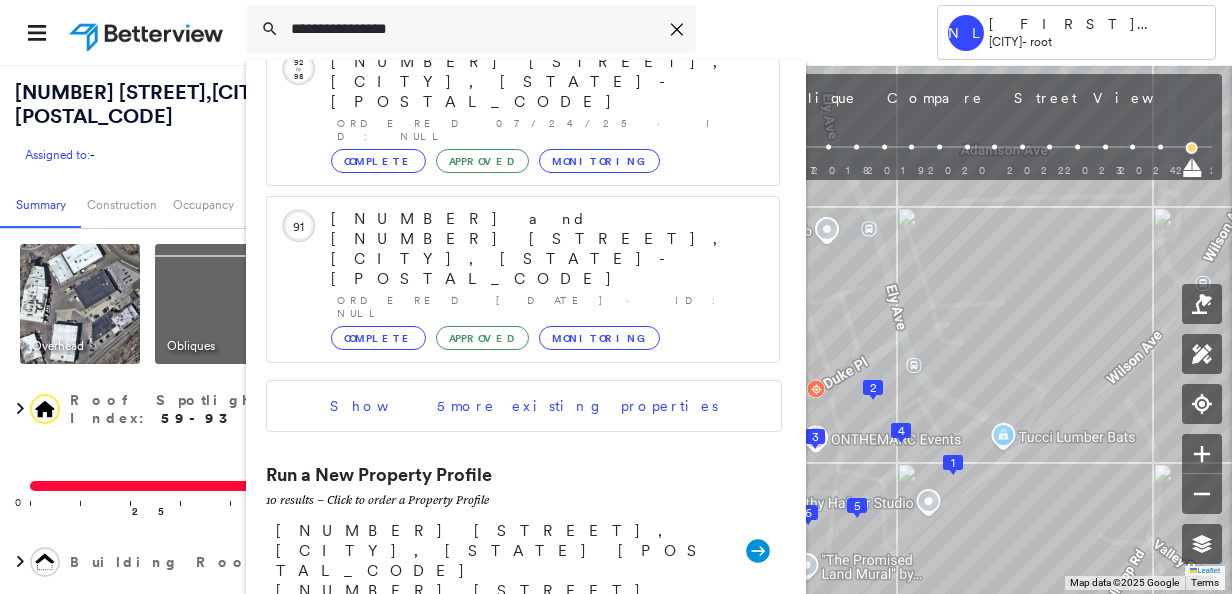 type on "**********" 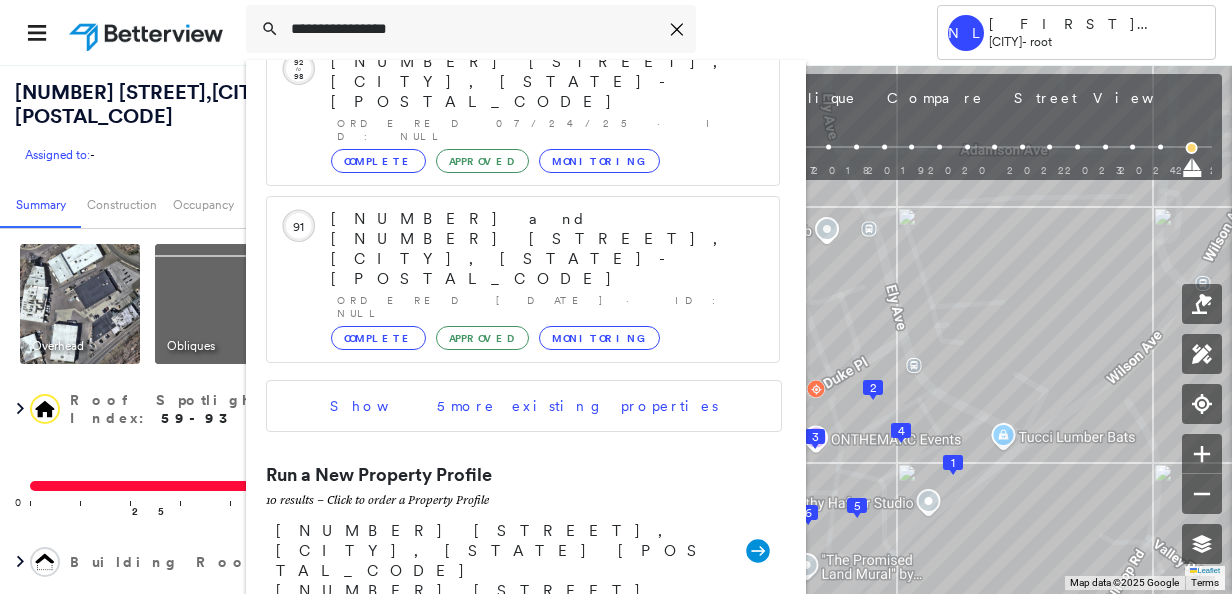 click on "[NUMBER] [STREET], [CITY], [STATE] [POSTAL_CODE]" at bounding box center [501, 791] 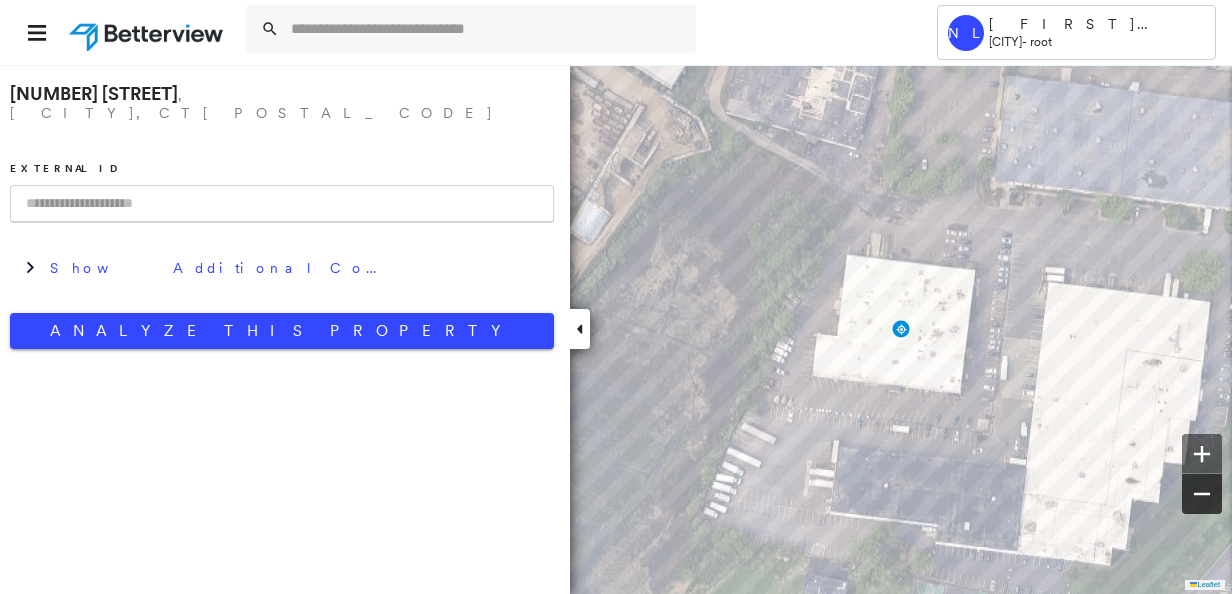 click 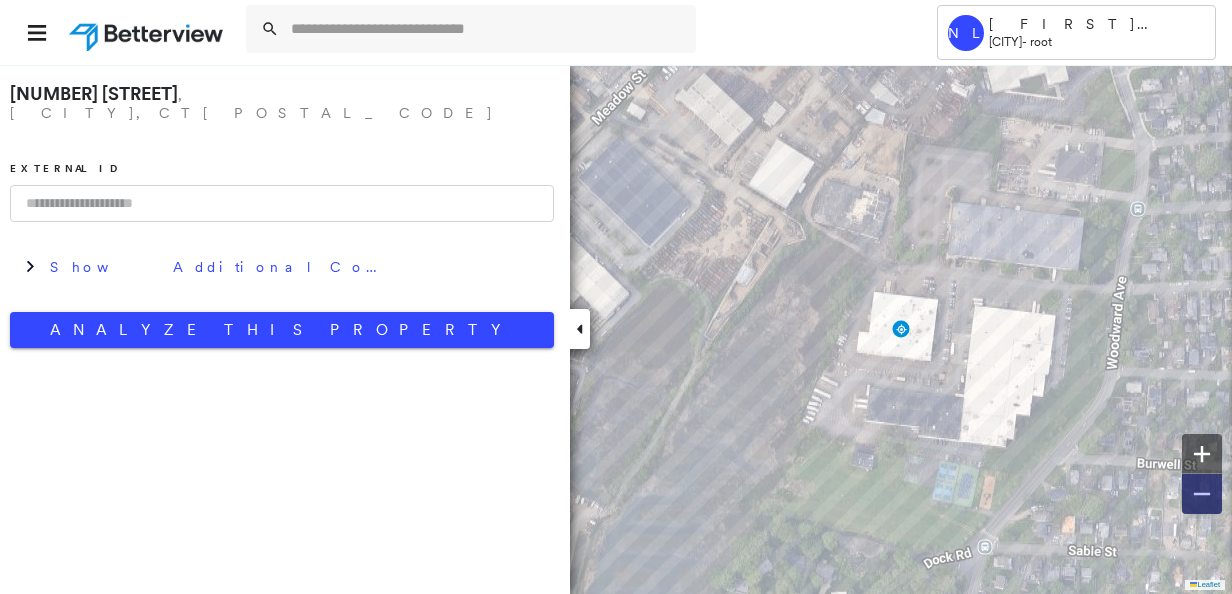click 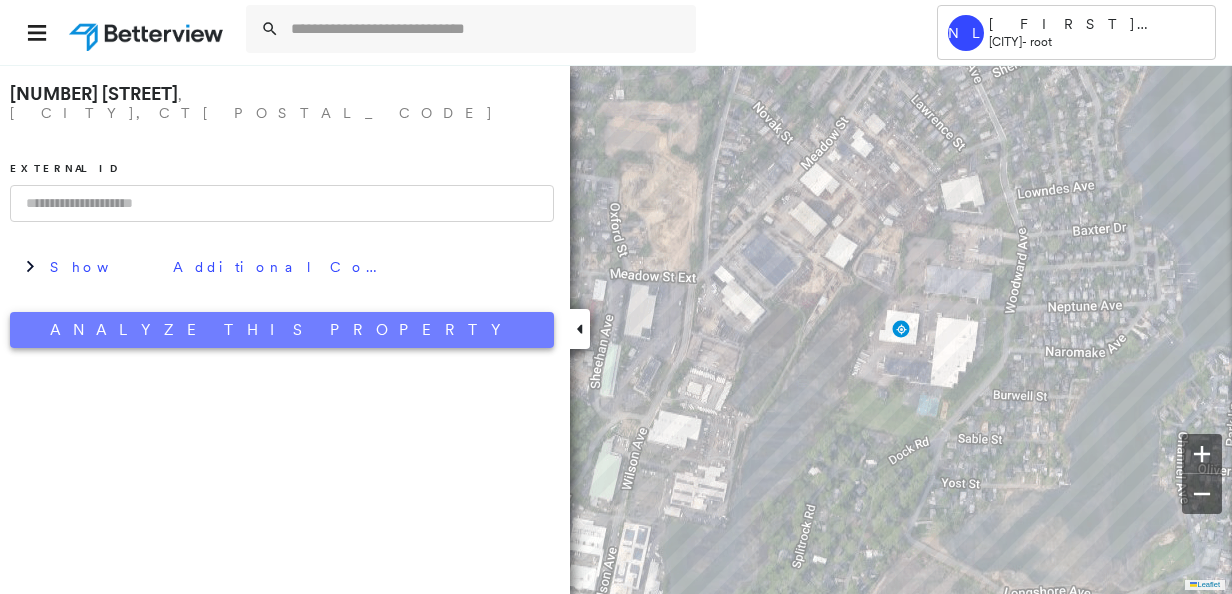click on "Analyze This Property" at bounding box center (282, 330) 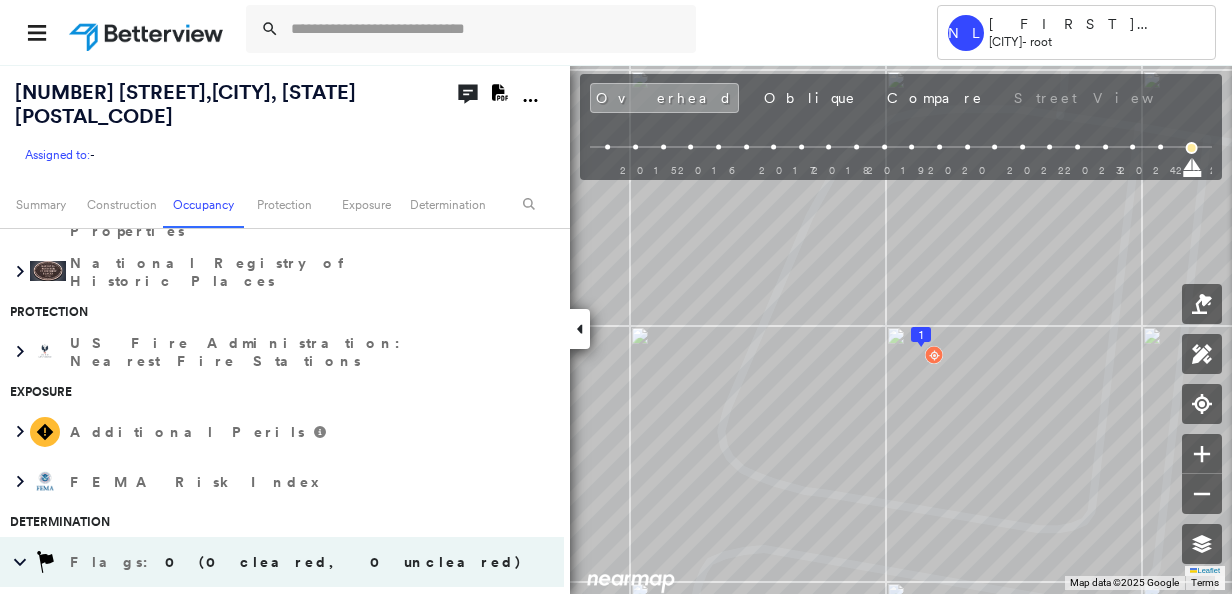 scroll, scrollTop: 0, scrollLeft: 0, axis: both 